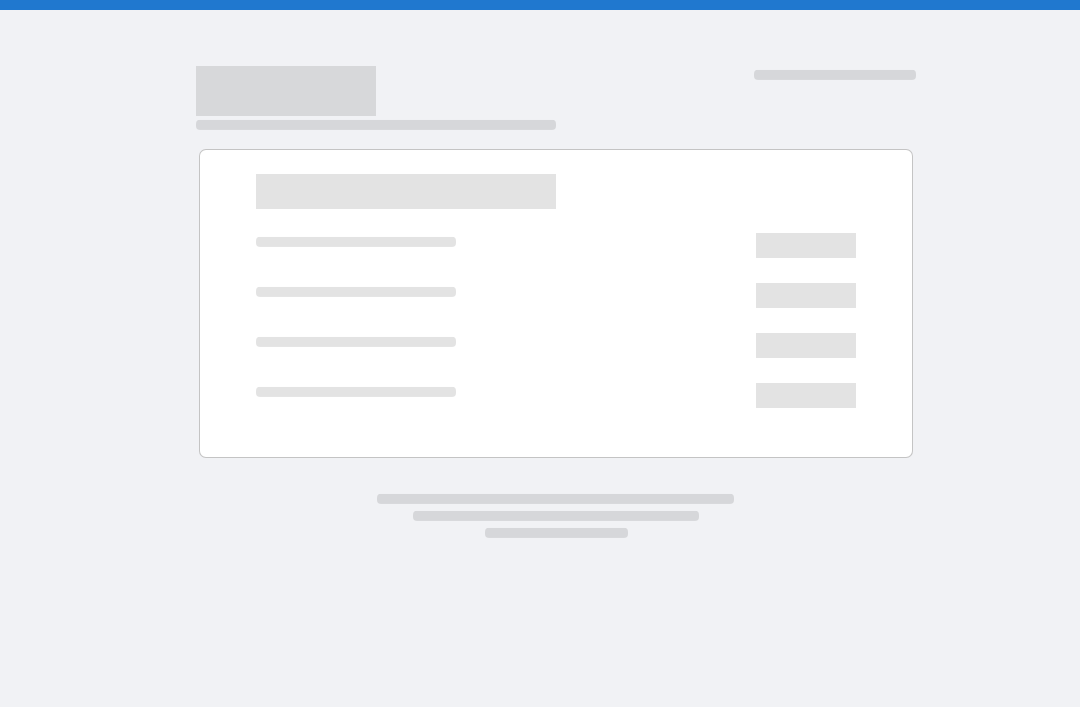 scroll, scrollTop: 0, scrollLeft: 0, axis: both 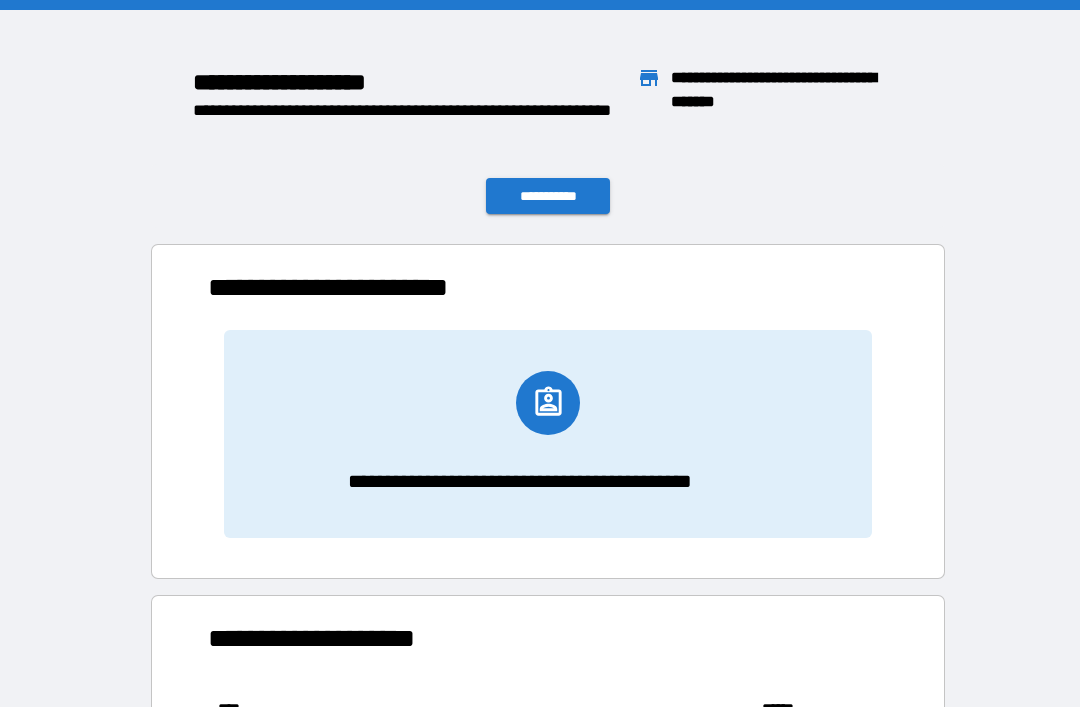 click on "**********" at bounding box center [548, 196] 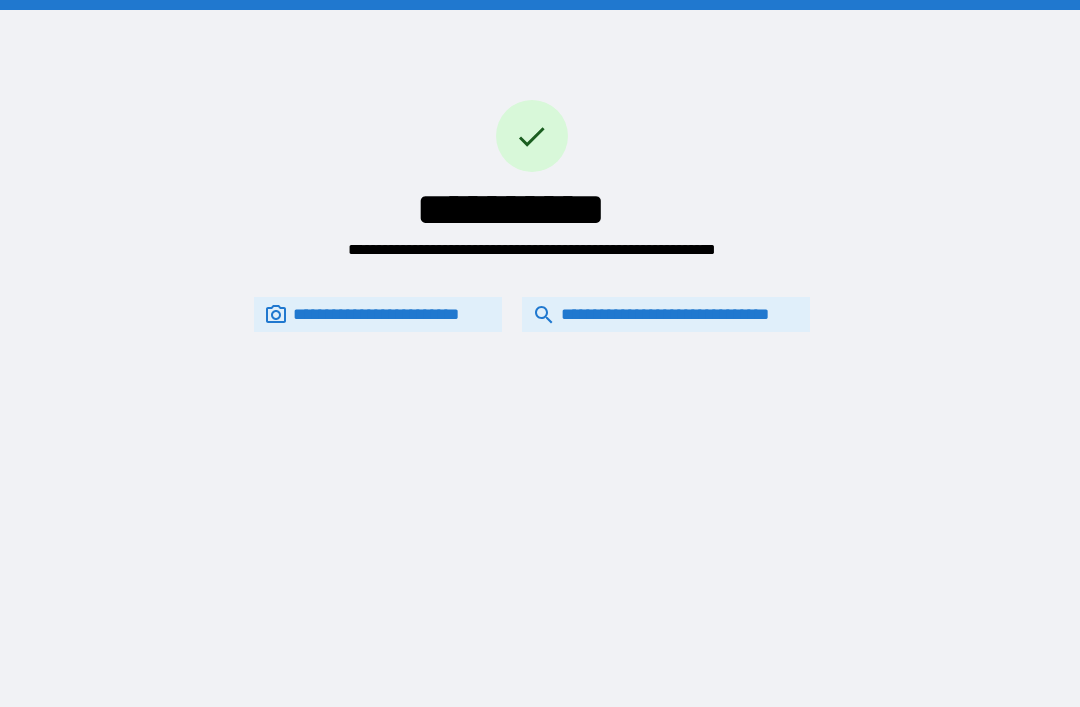 click on "**********" at bounding box center [666, 314] 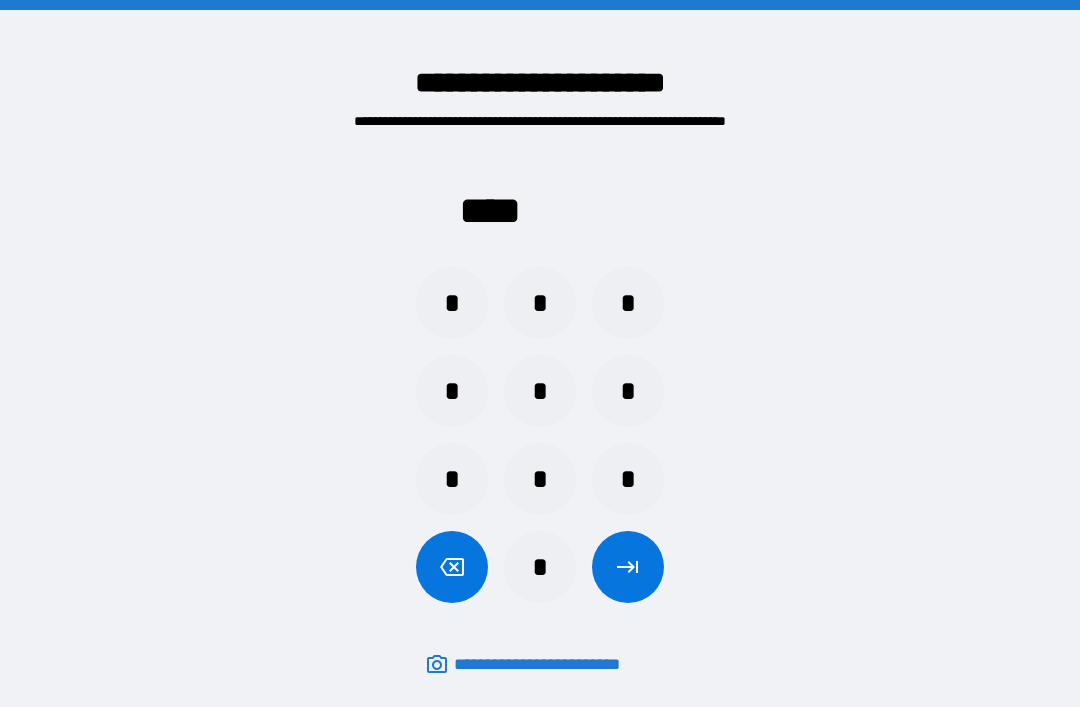 click on "*" at bounding box center [540, 303] 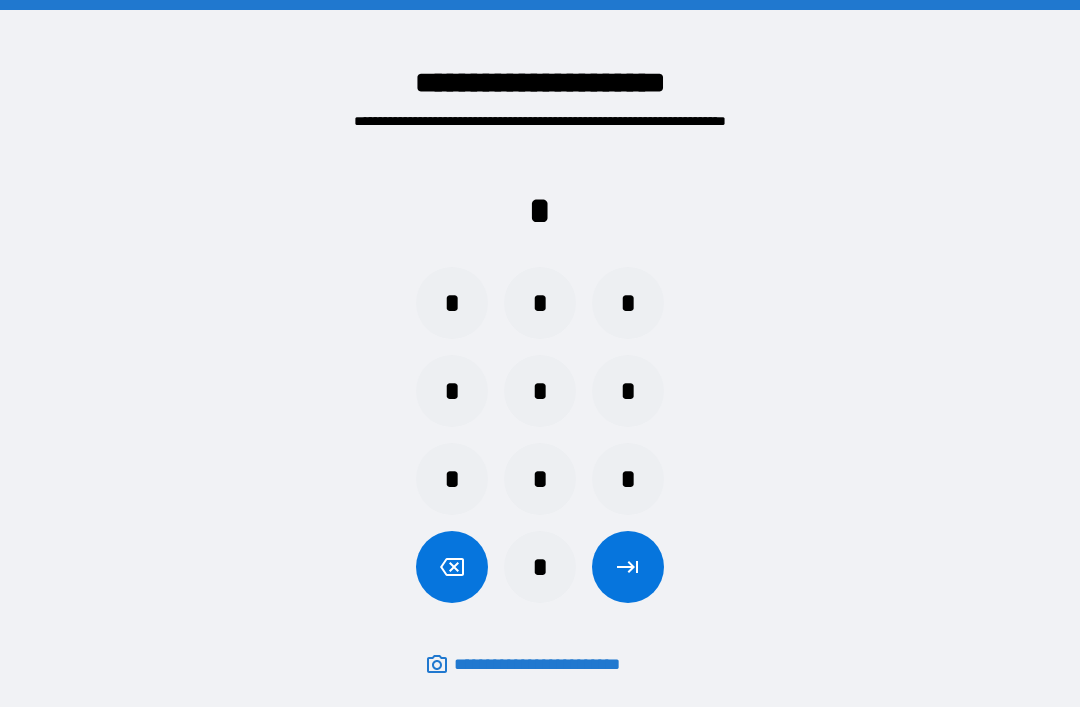 click on "*" at bounding box center [628, 479] 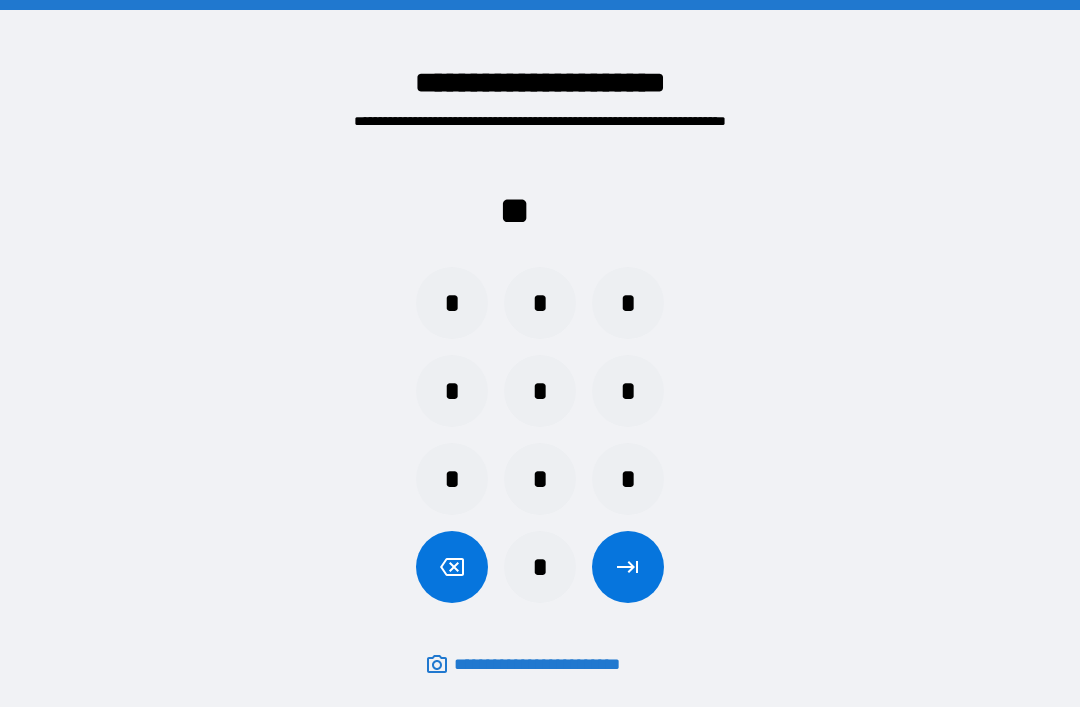 click on "*" at bounding box center [628, 391] 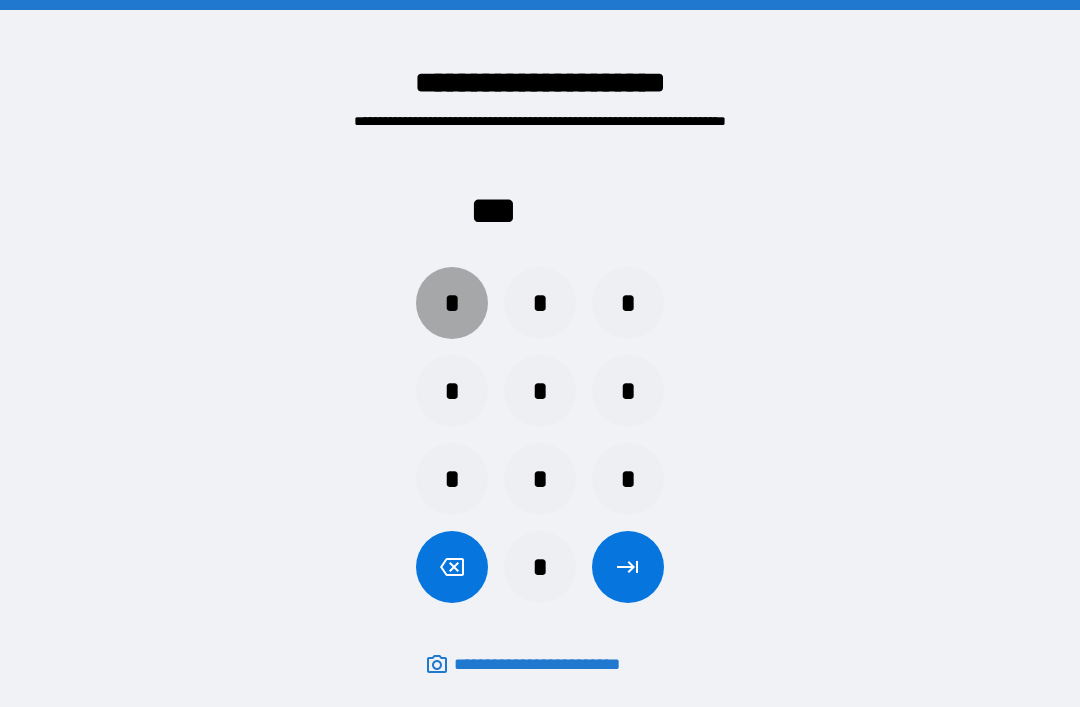 click on "*" at bounding box center [452, 303] 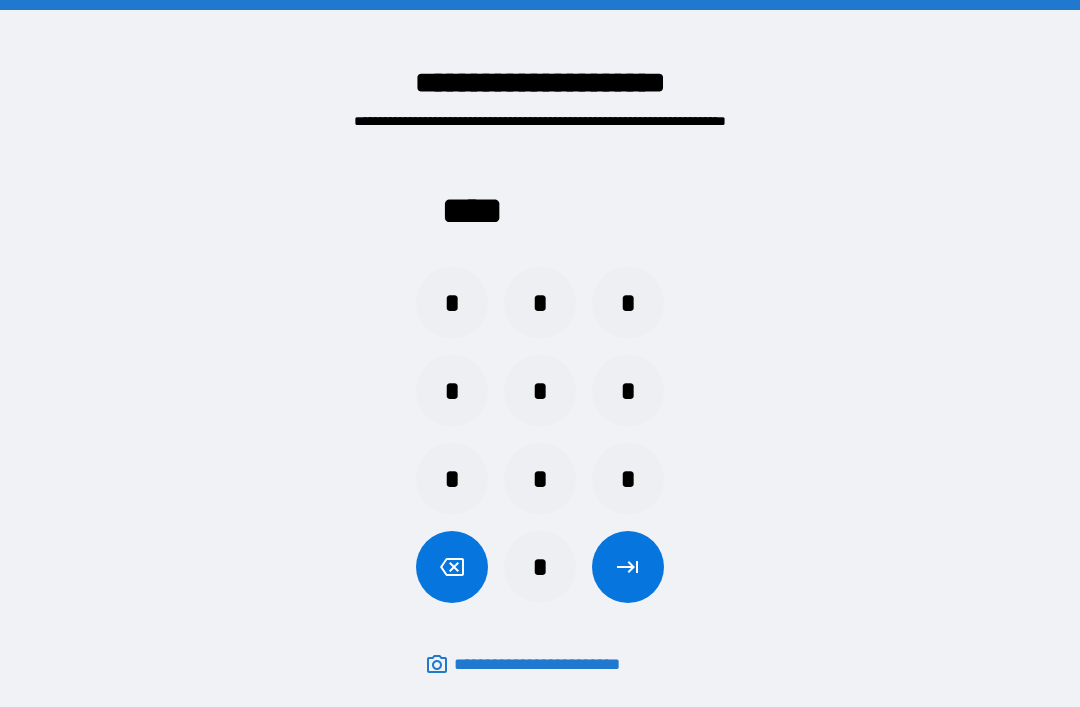 click at bounding box center [628, 567] 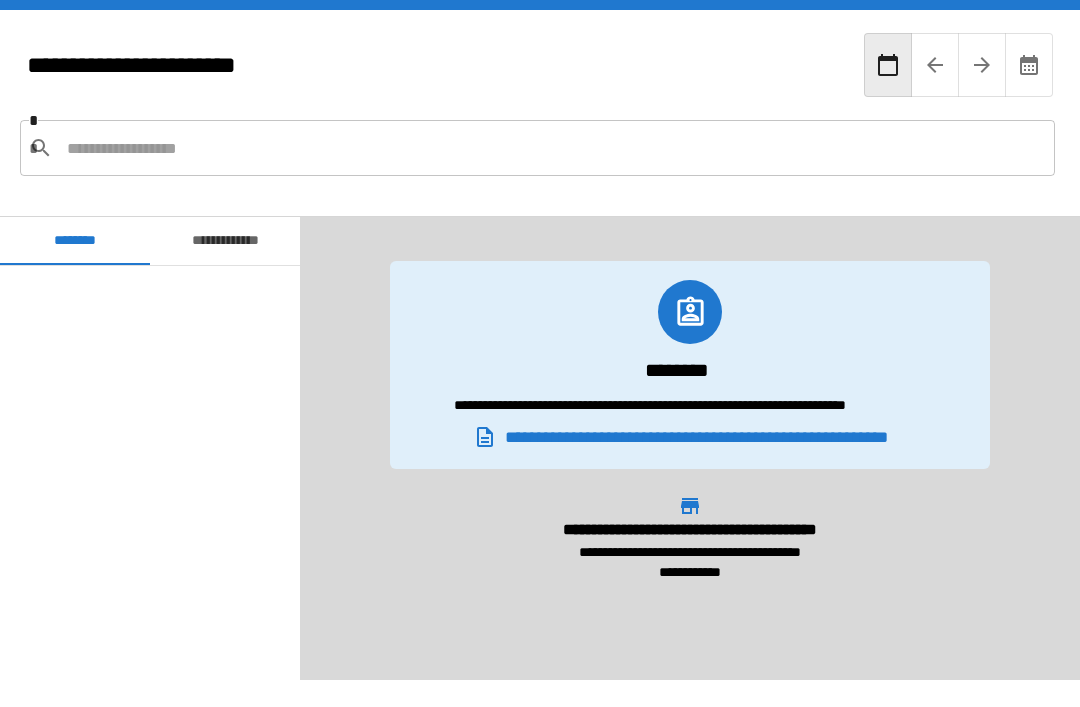 scroll, scrollTop: 1140, scrollLeft: 0, axis: vertical 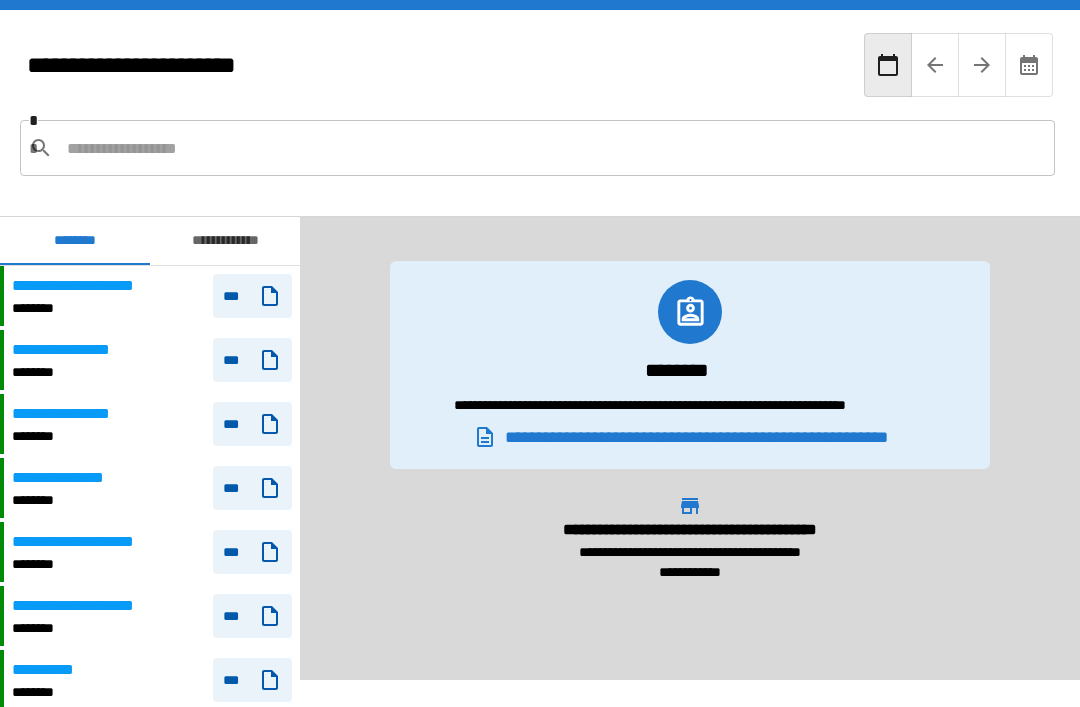 click on "**********" at bounding box center (75, 350) 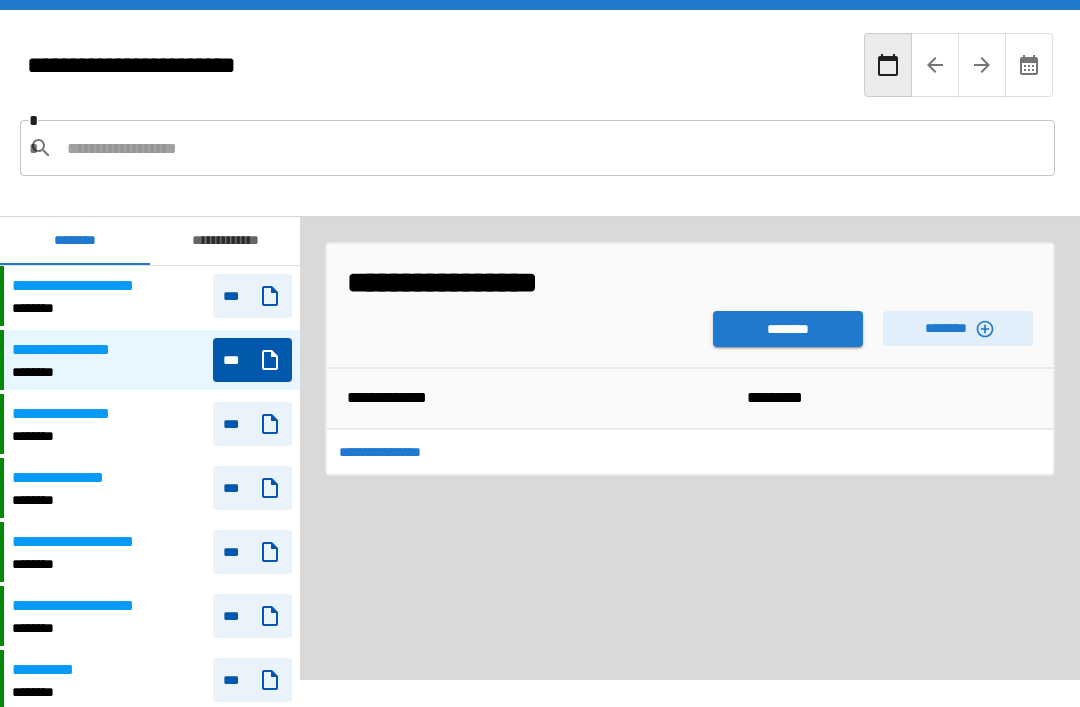 click on "********" at bounding box center [958, 328] 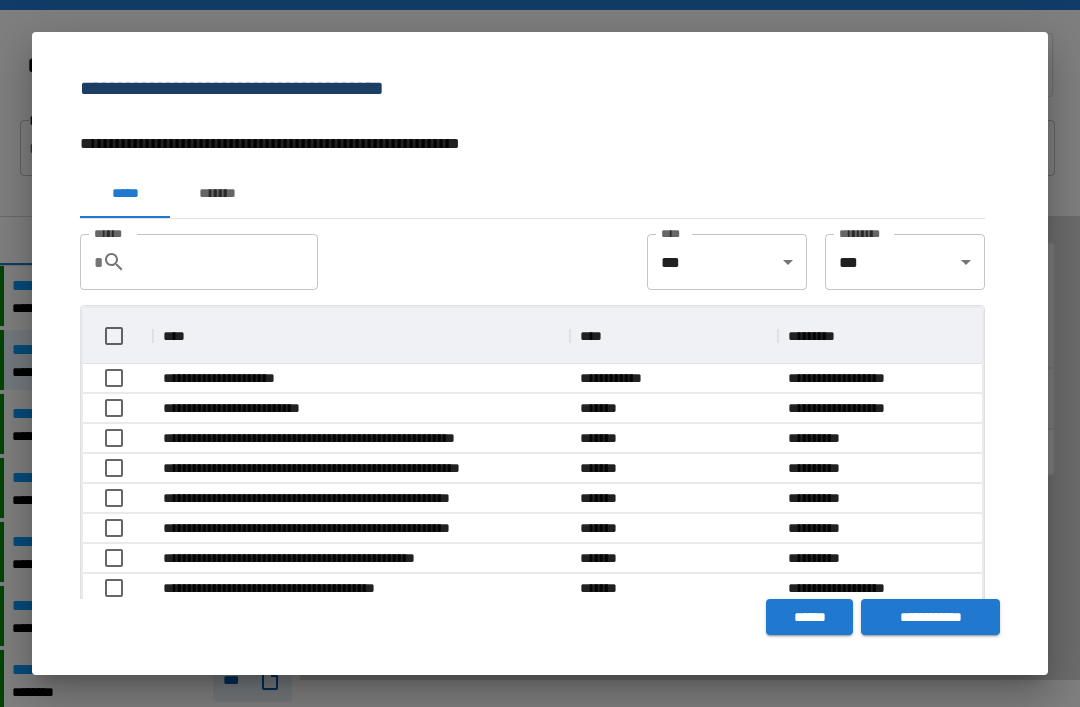 scroll, scrollTop: 1, scrollLeft: 1, axis: both 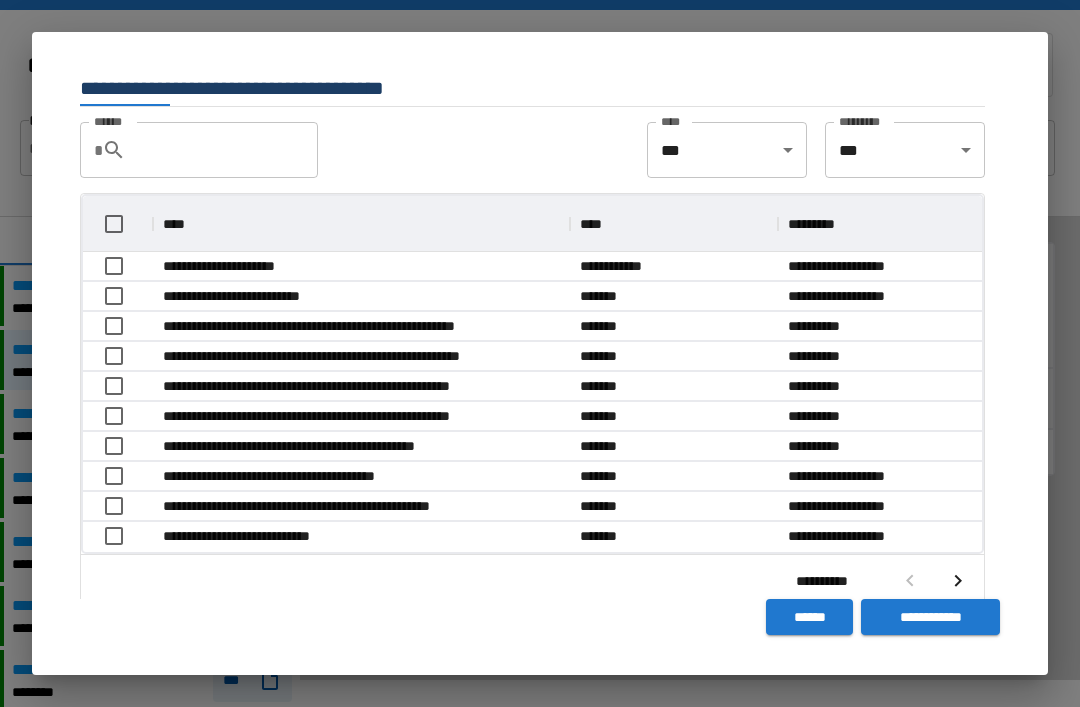 click 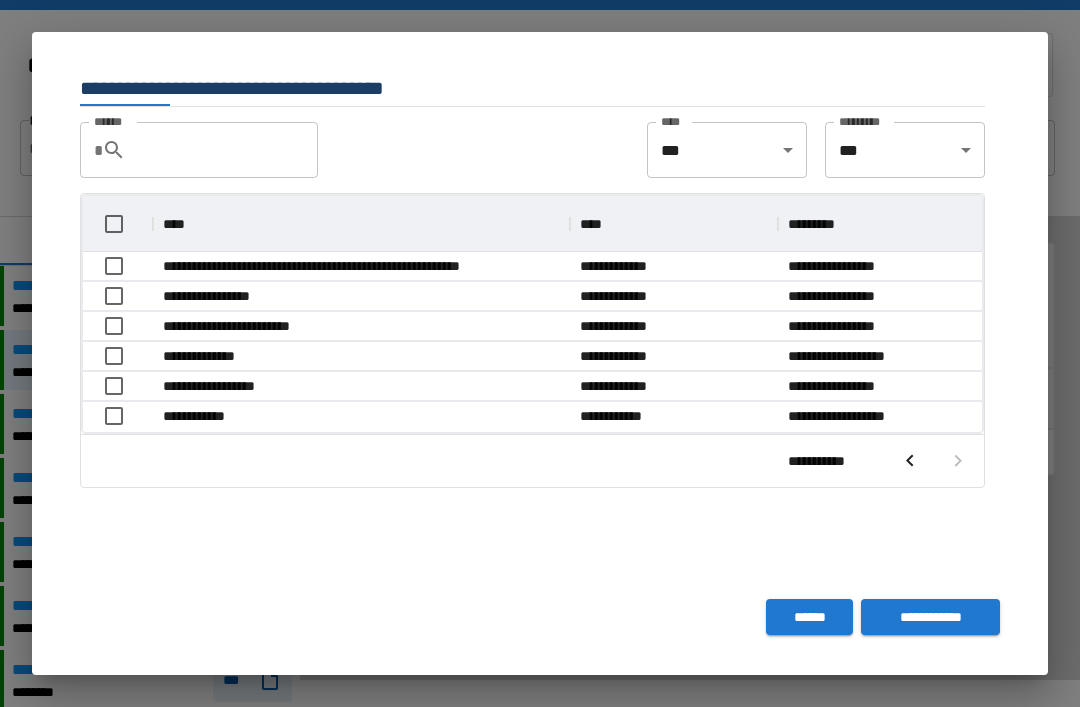 scroll, scrollTop: 236, scrollLeft: 899, axis: both 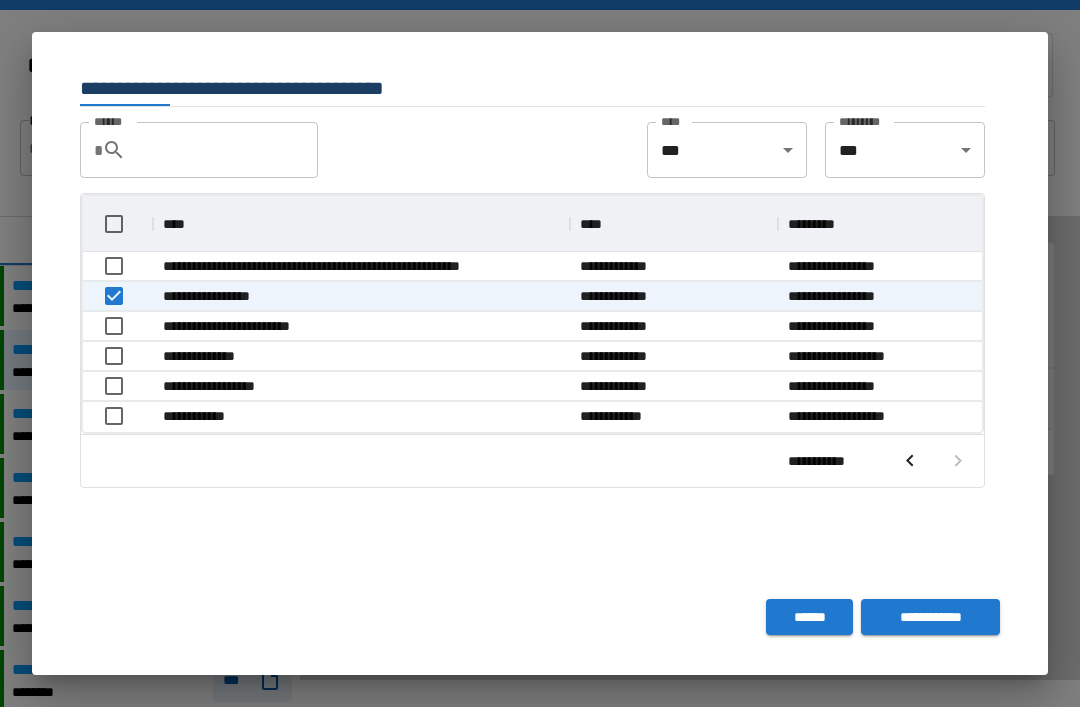 click on "**********" at bounding box center [930, 617] 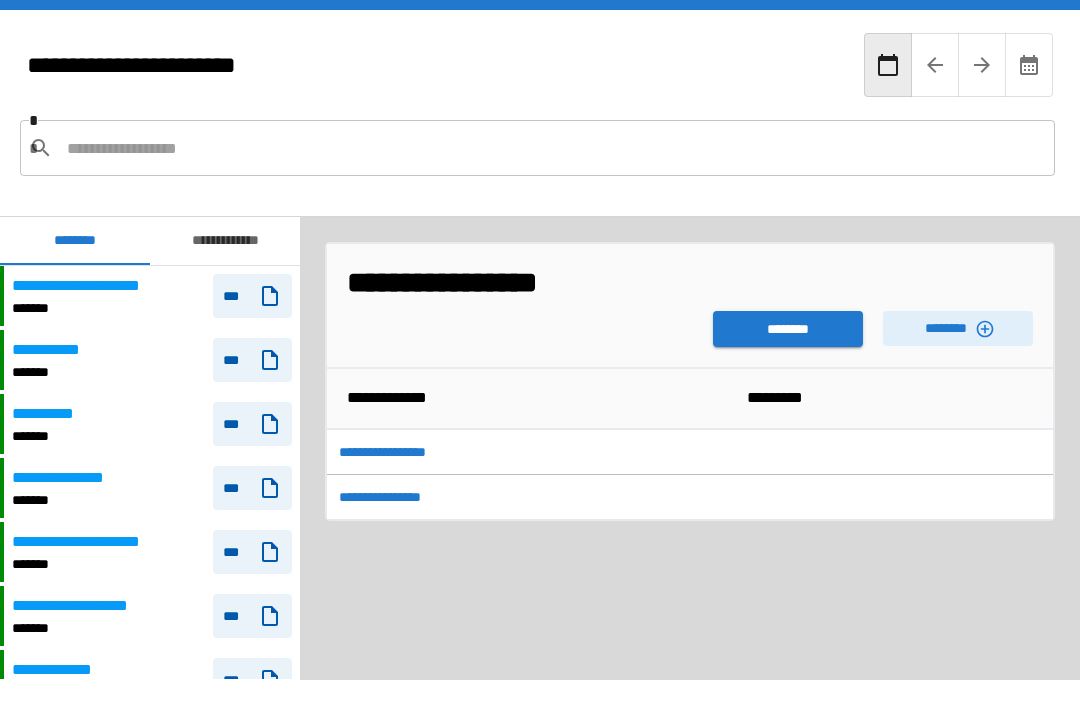 scroll, scrollTop: 1140, scrollLeft: 0, axis: vertical 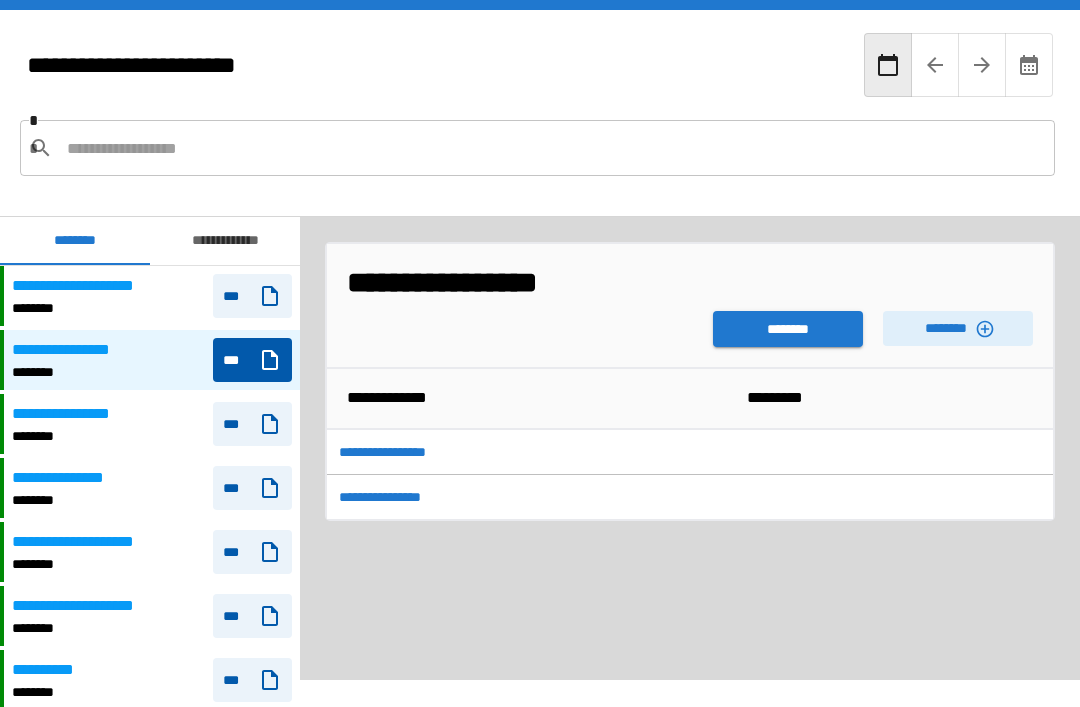 click on "********" at bounding box center [788, 329] 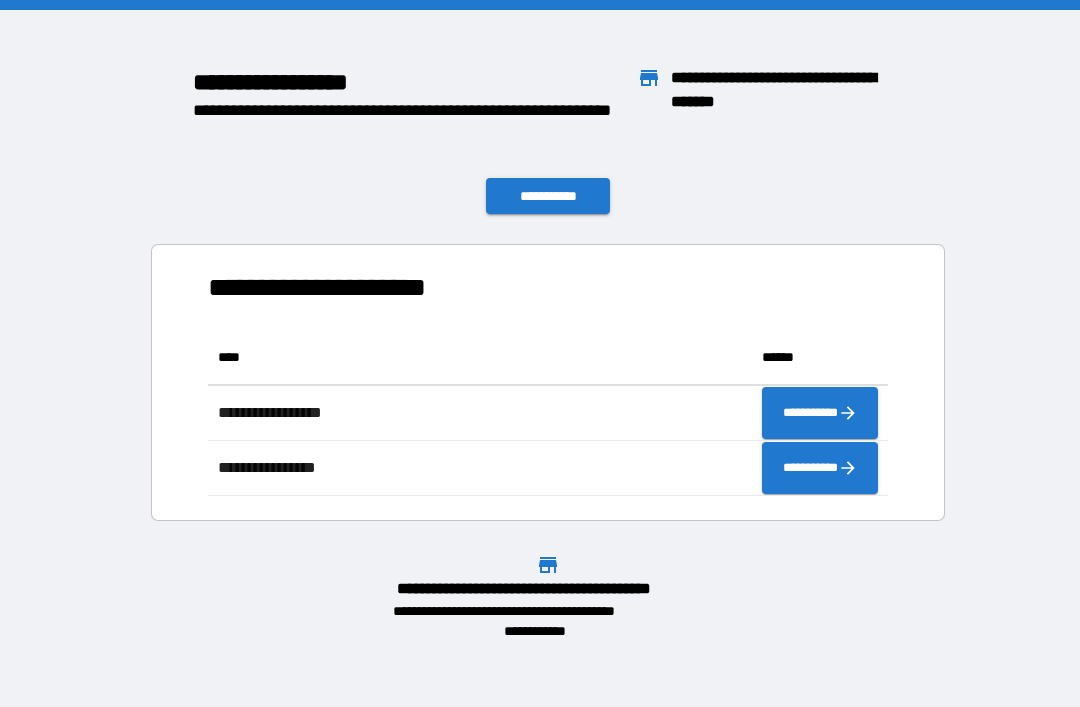 scroll, scrollTop: 166, scrollLeft: 680, axis: both 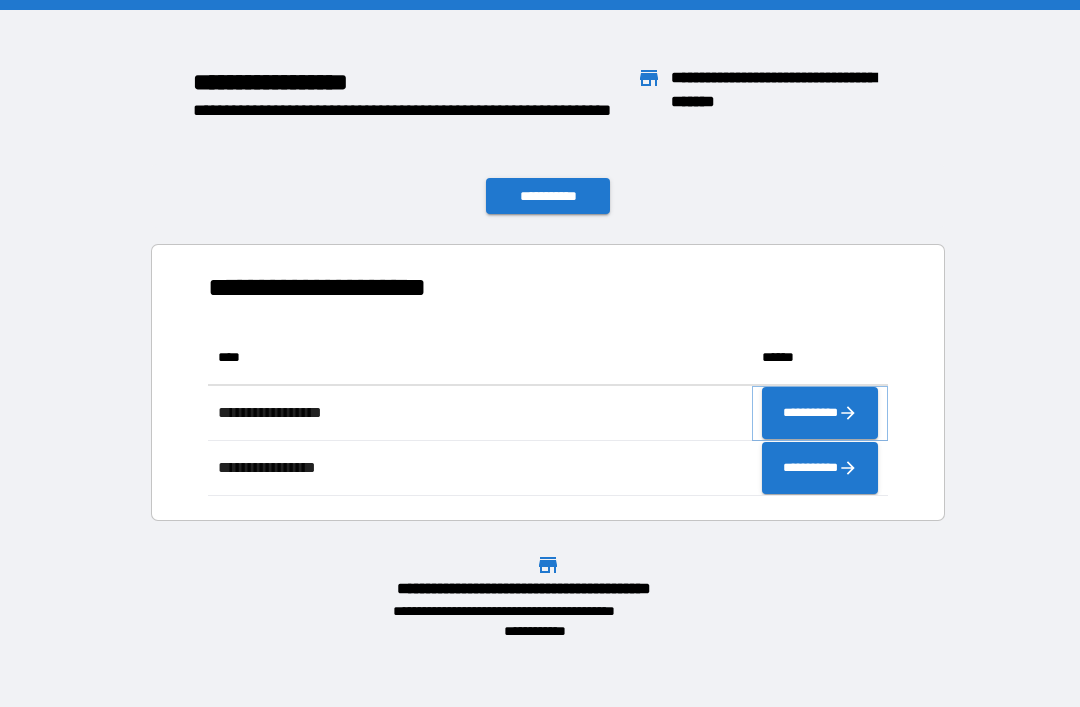 click on "**********" at bounding box center [820, 413] 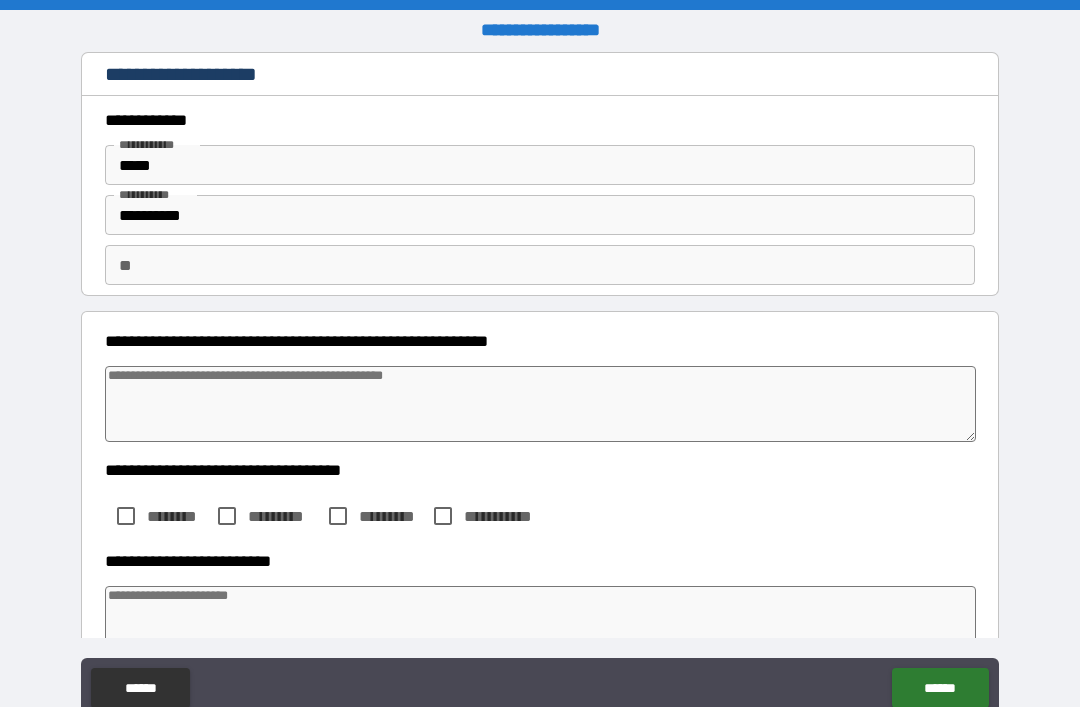 type on "*" 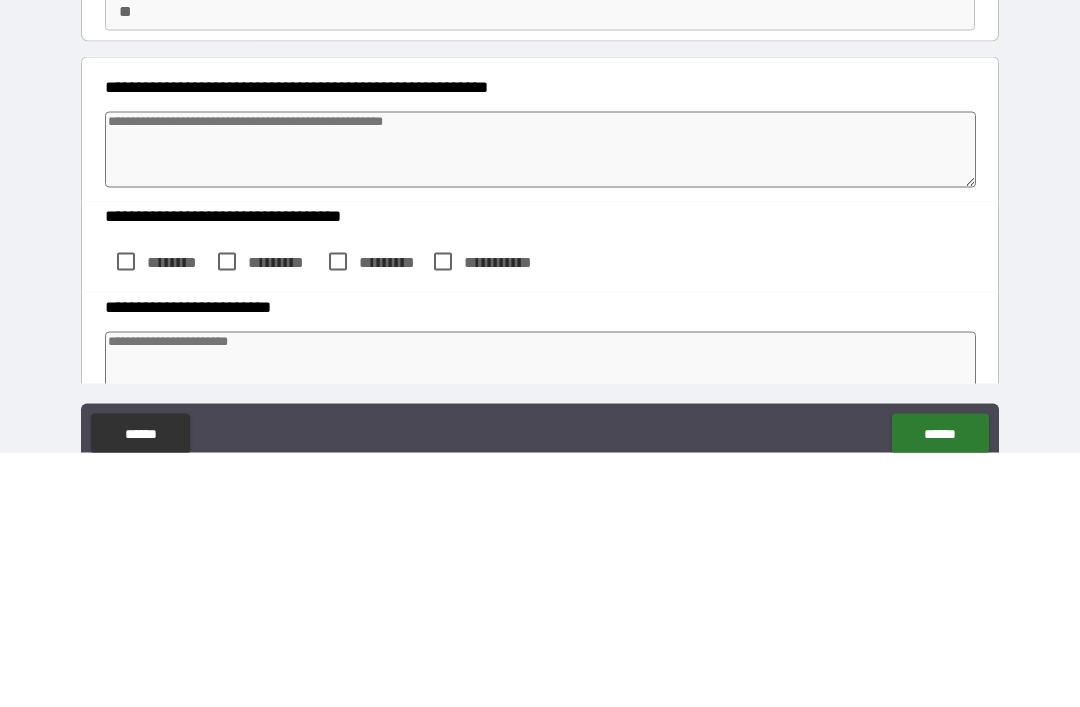 type on "*" 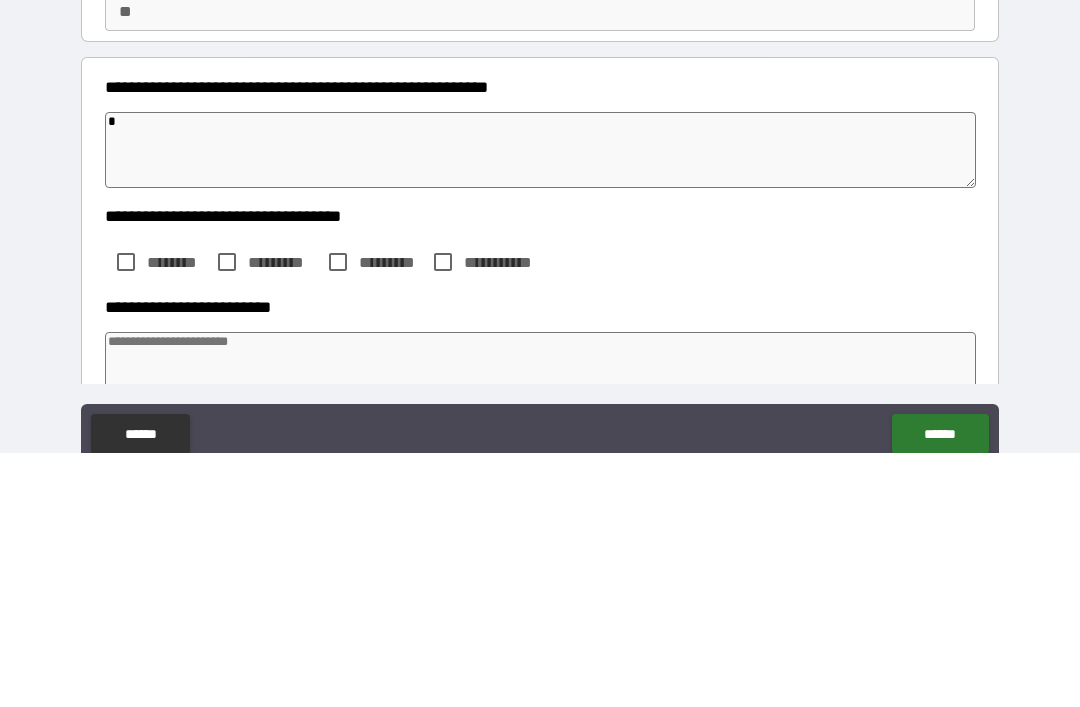 type on "**" 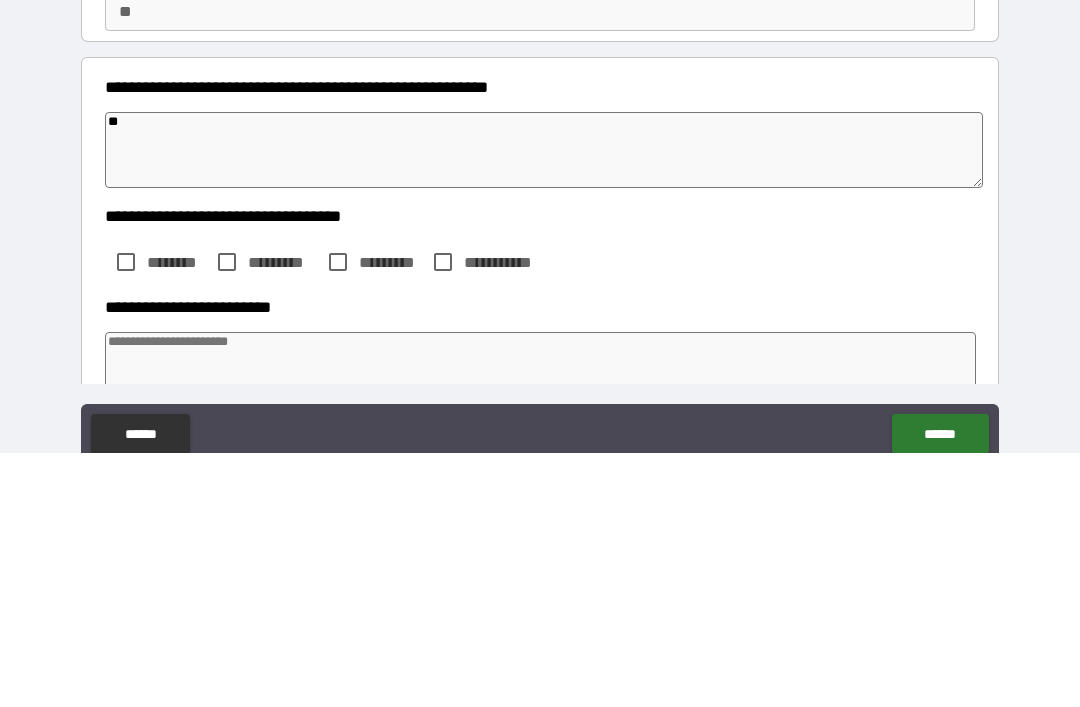 type on "***" 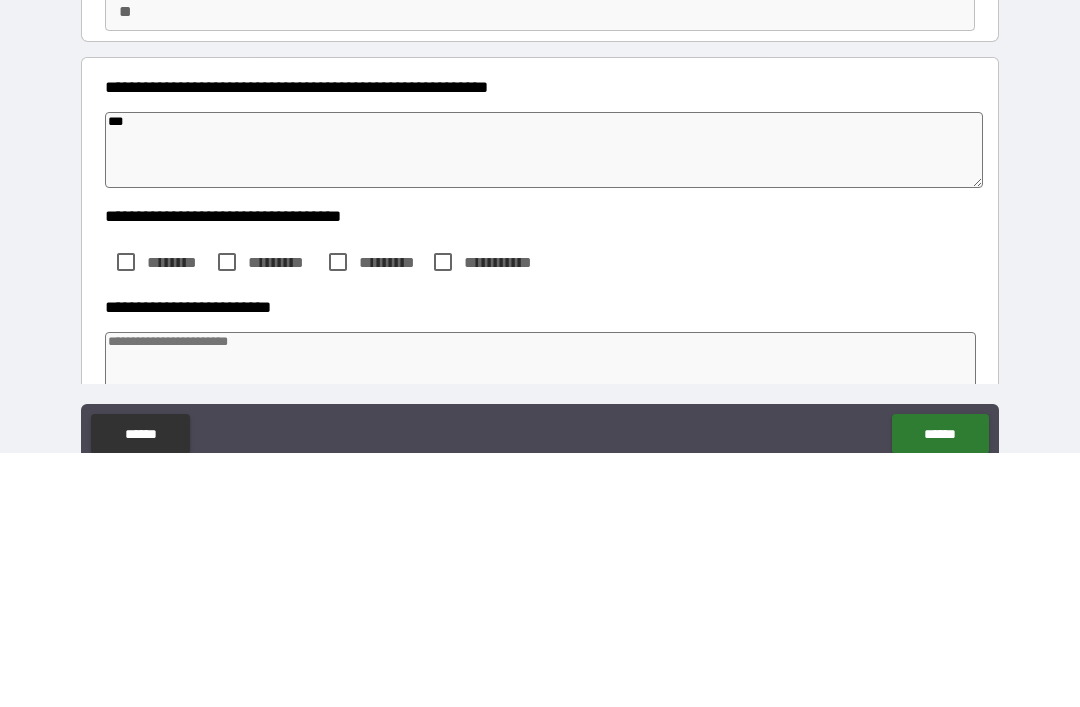 type on "*" 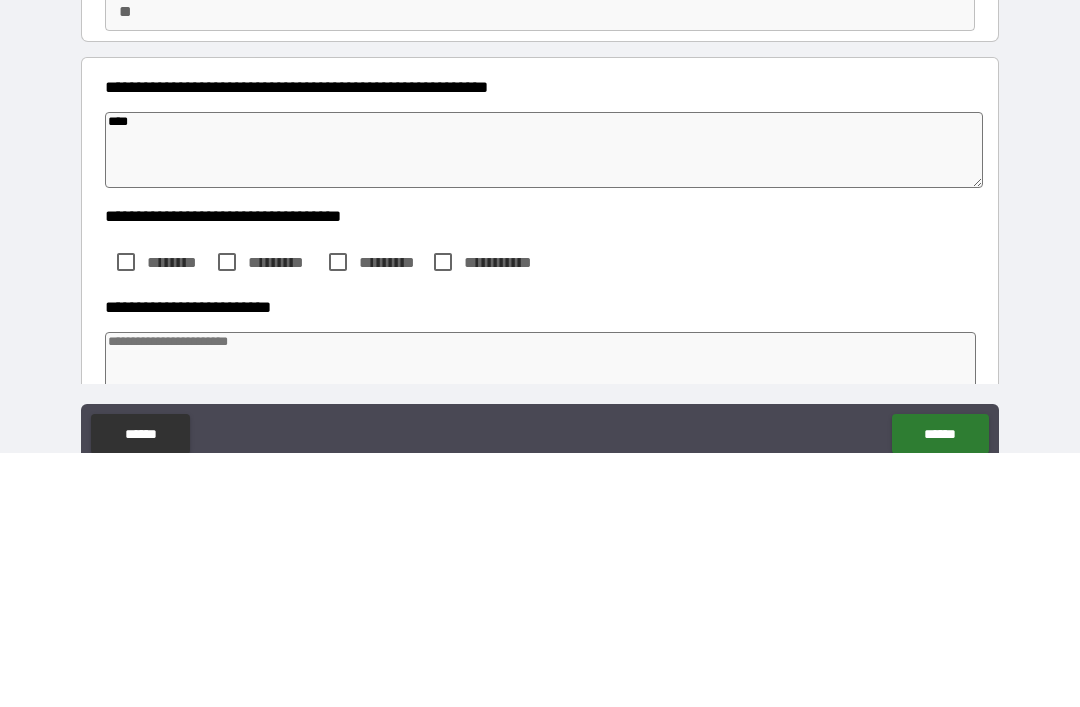 type on "*" 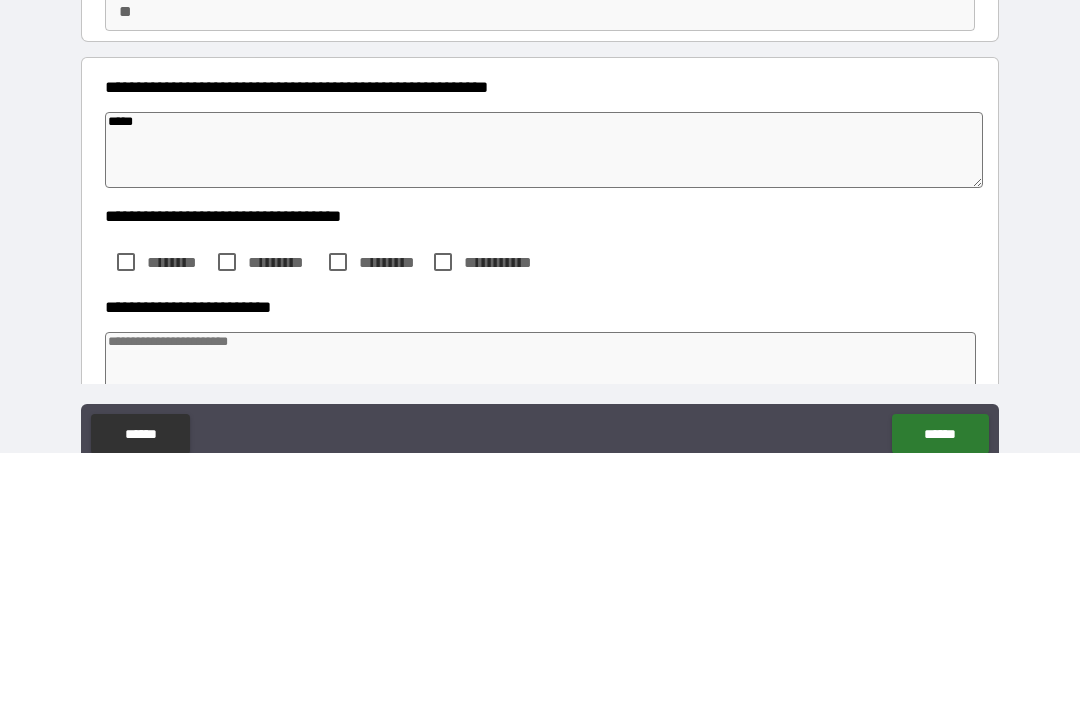 type on "*" 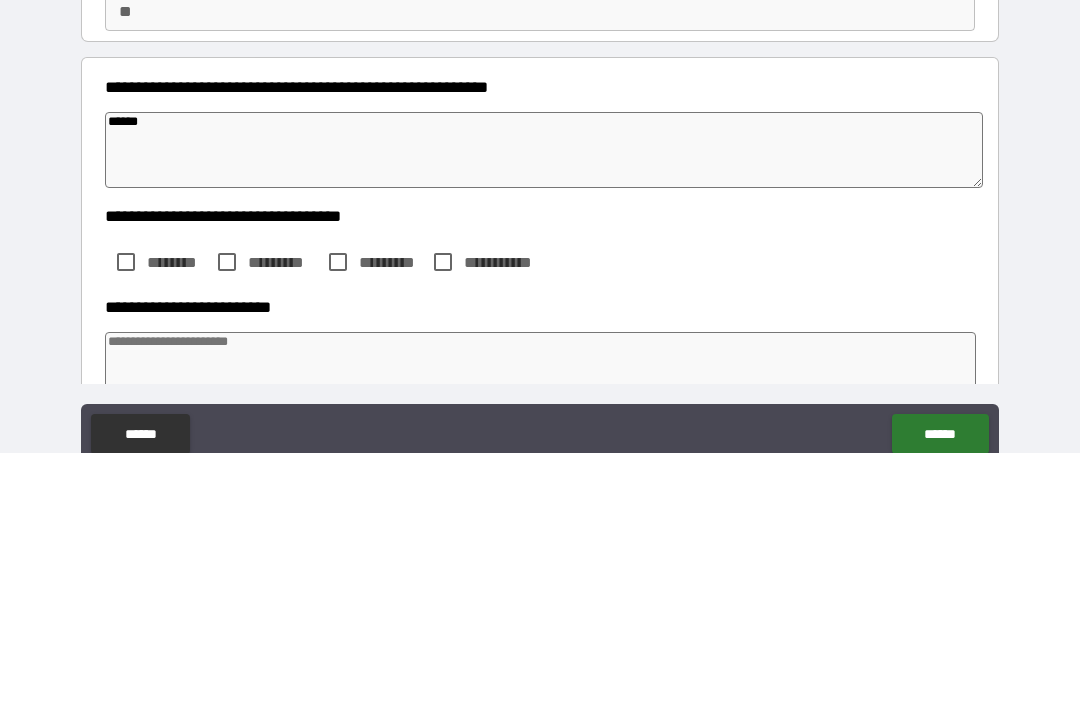 type on "*" 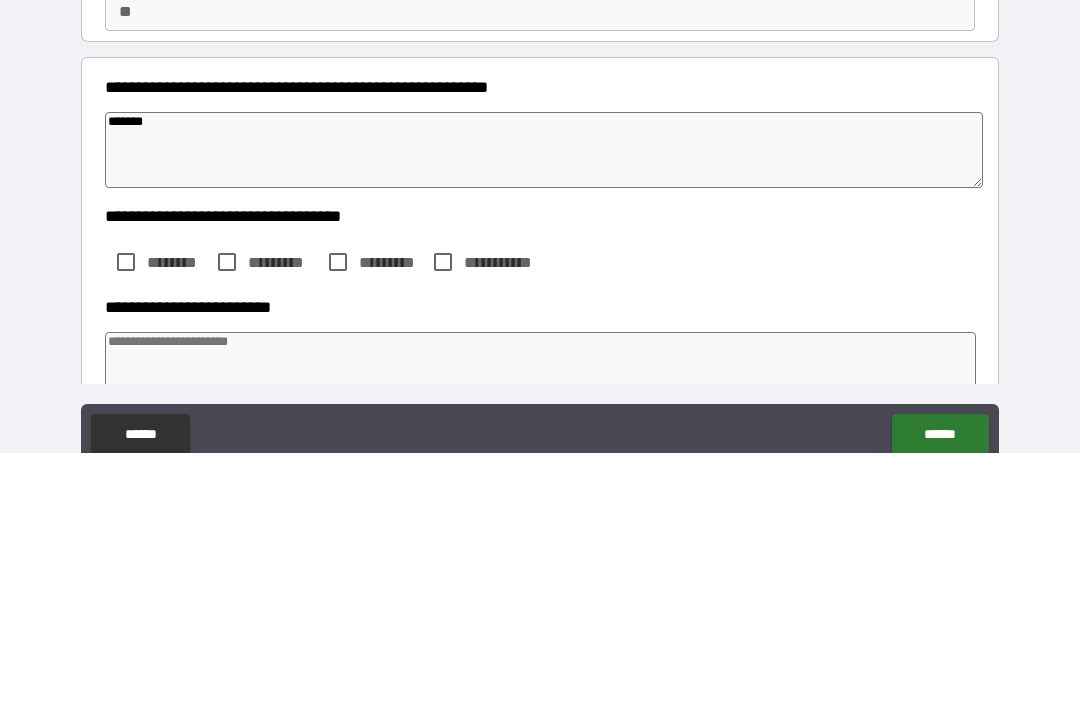 type on "*" 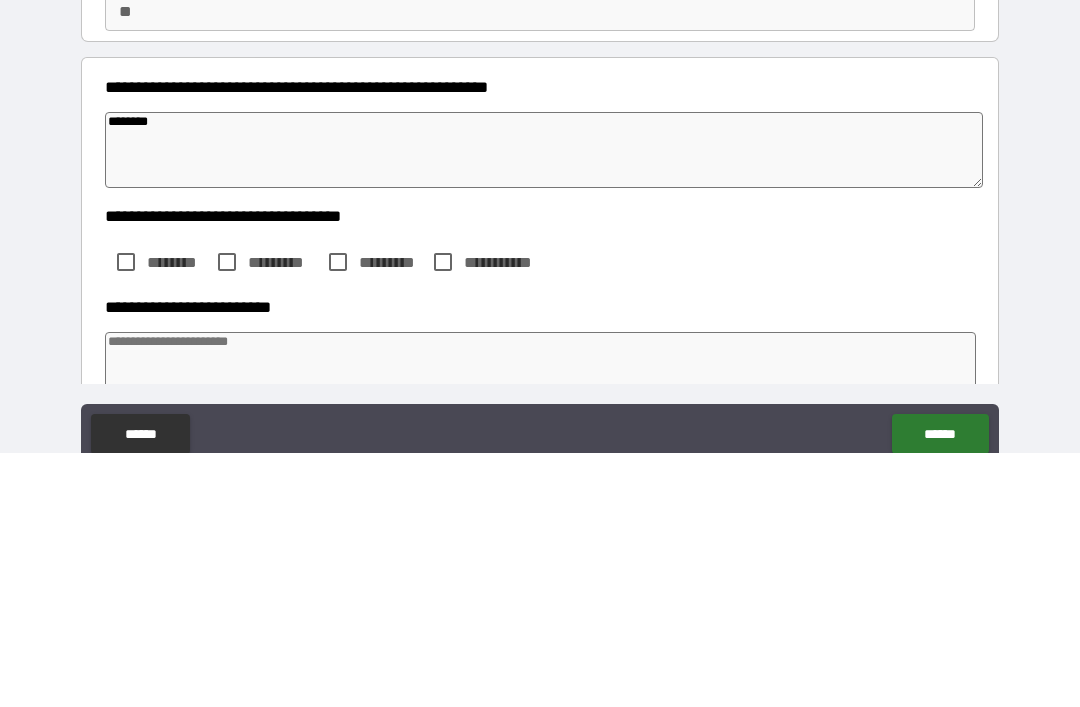 type on "*" 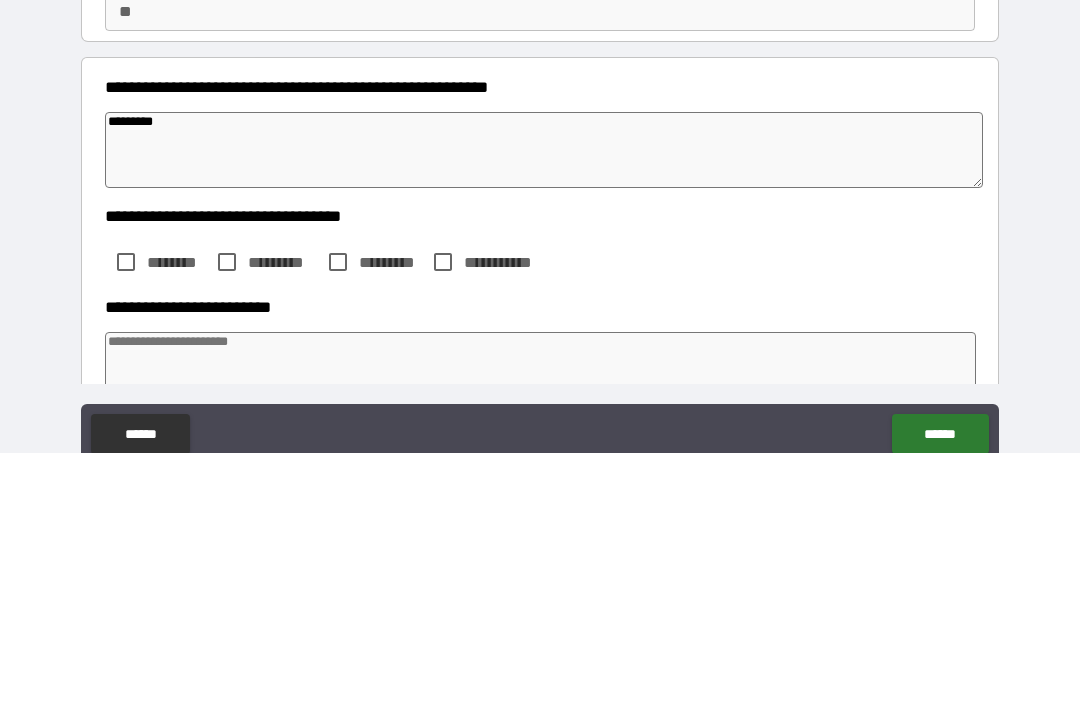 type on "*" 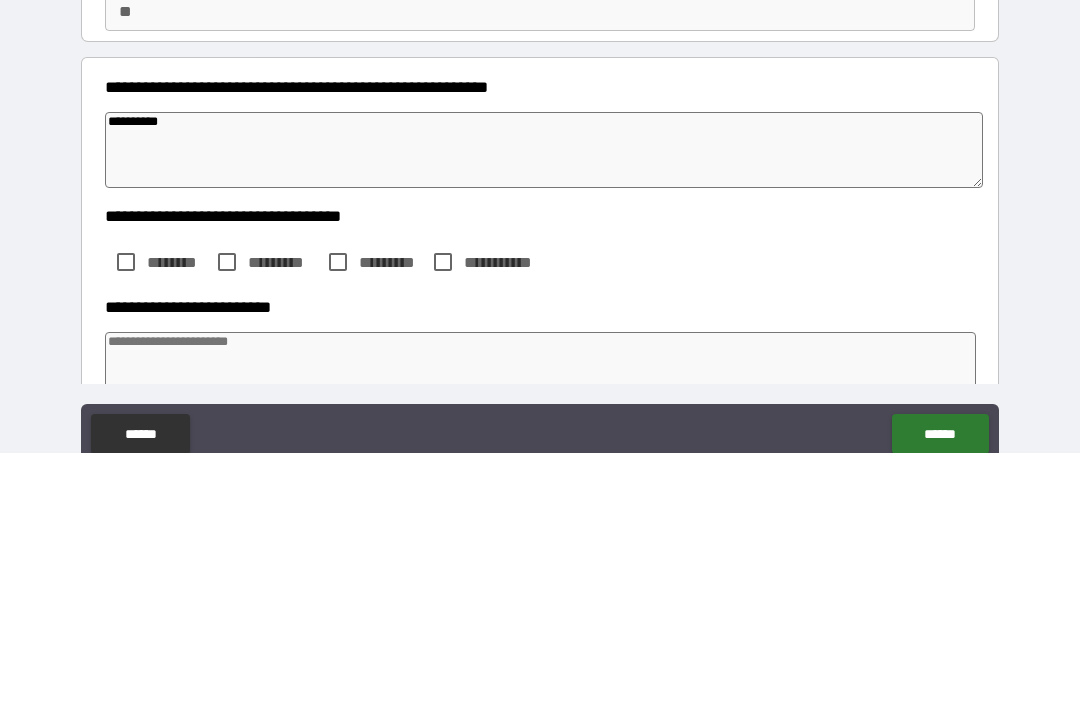 type on "*" 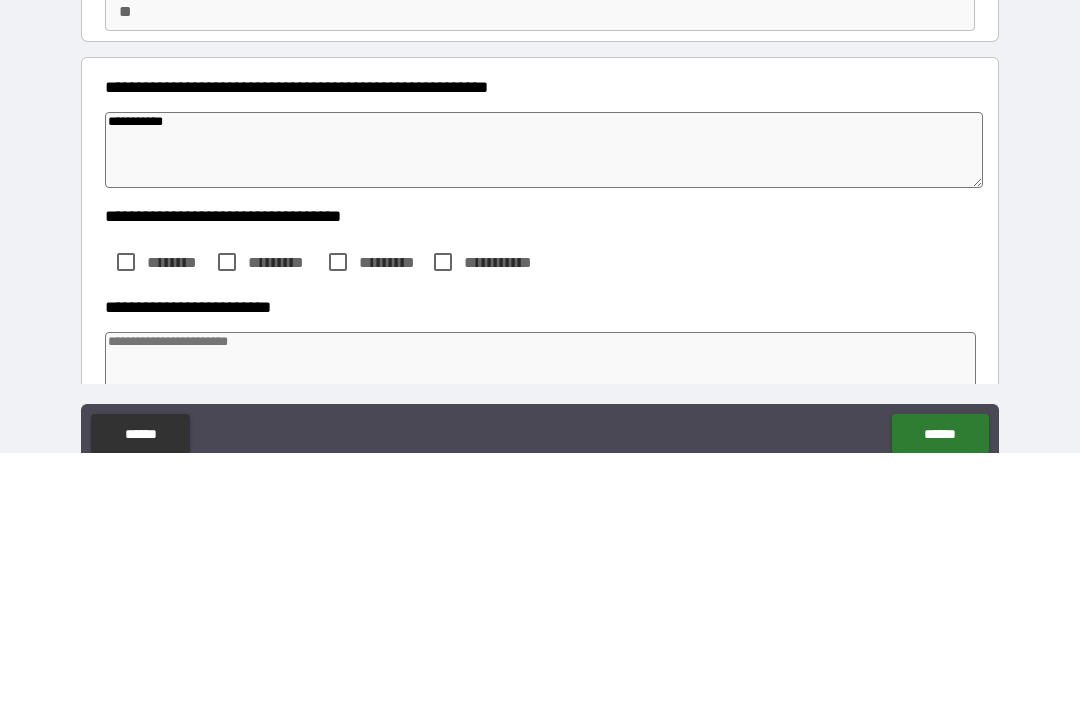 type on "*" 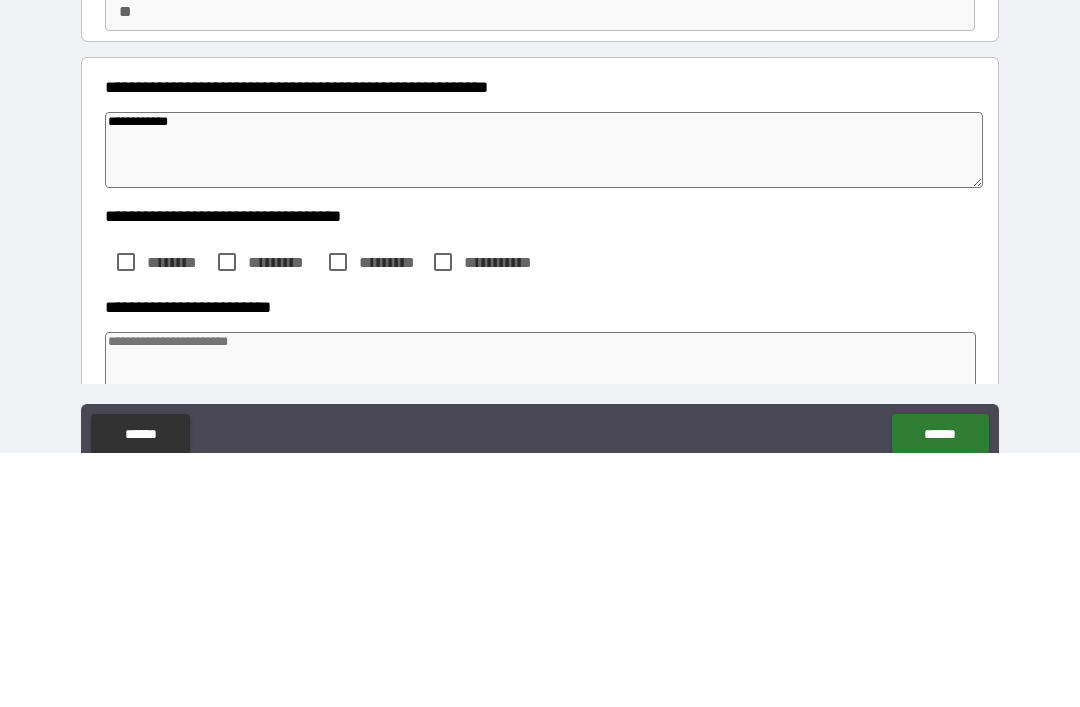 type on "*" 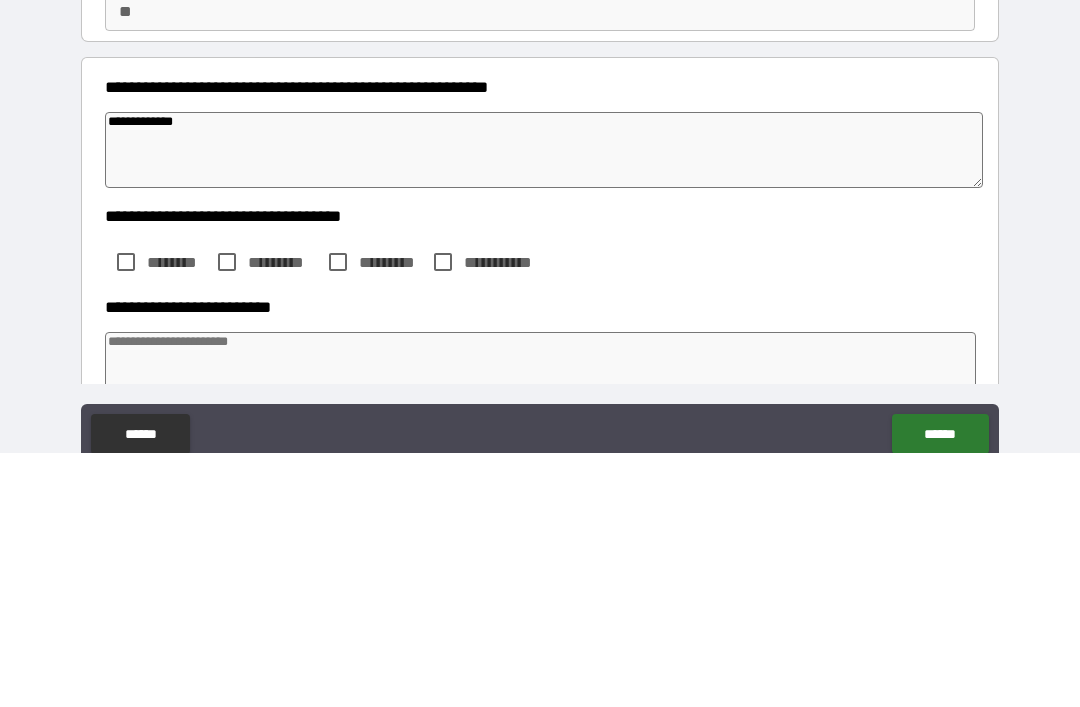 type on "**********" 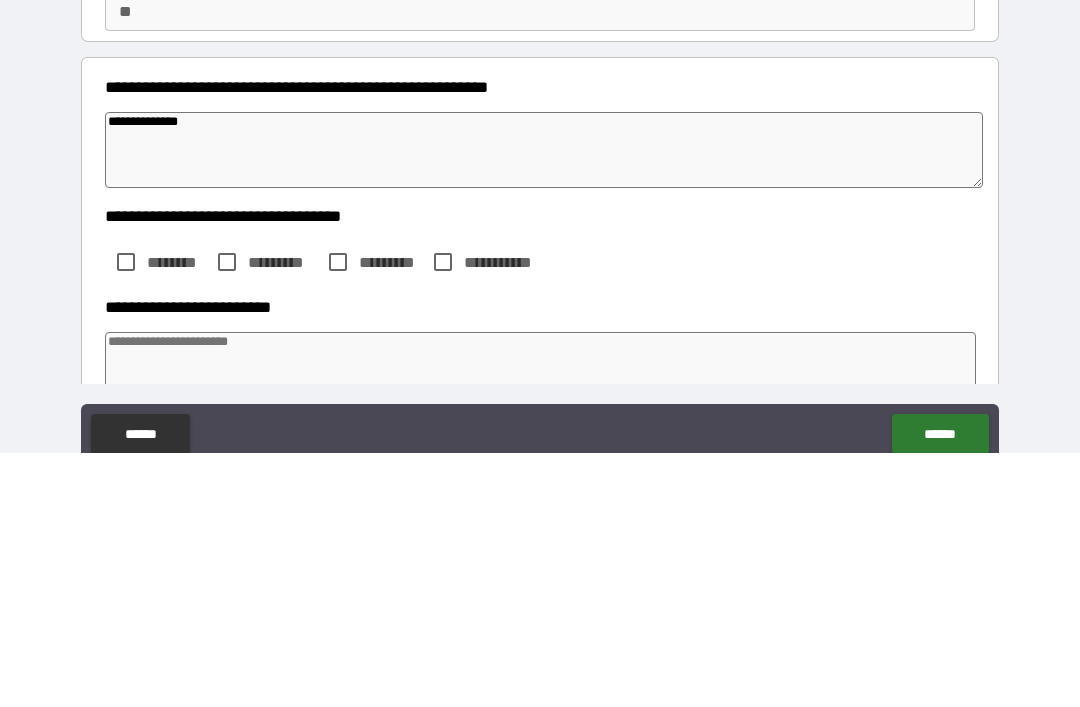 type on "**********" 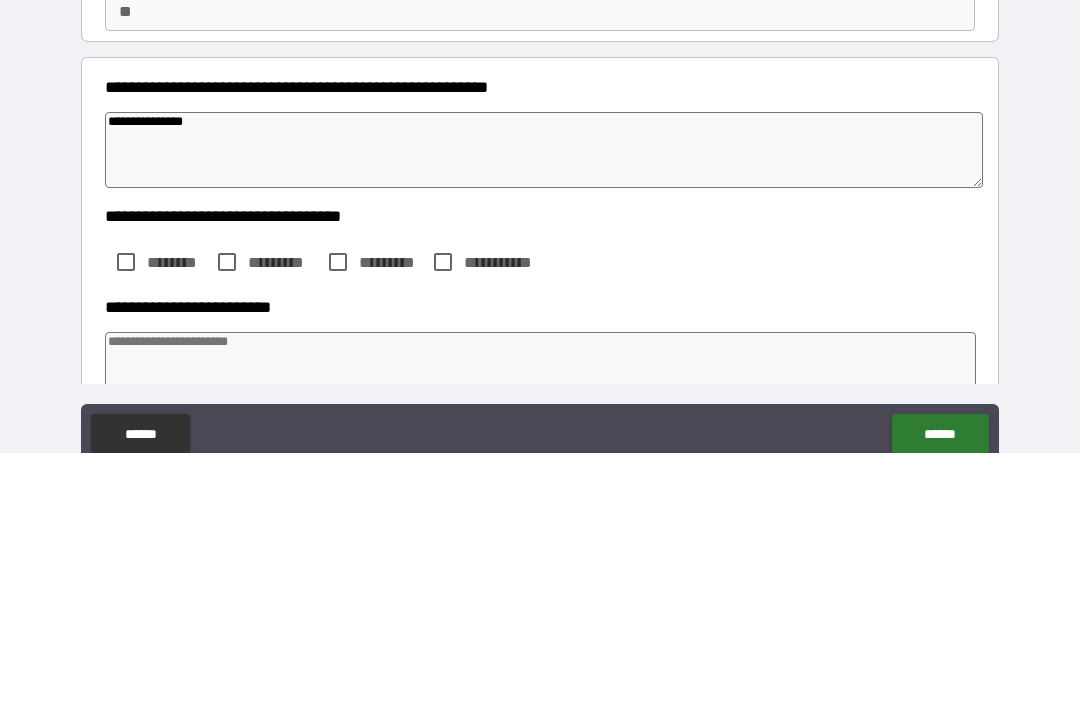 type on "*" 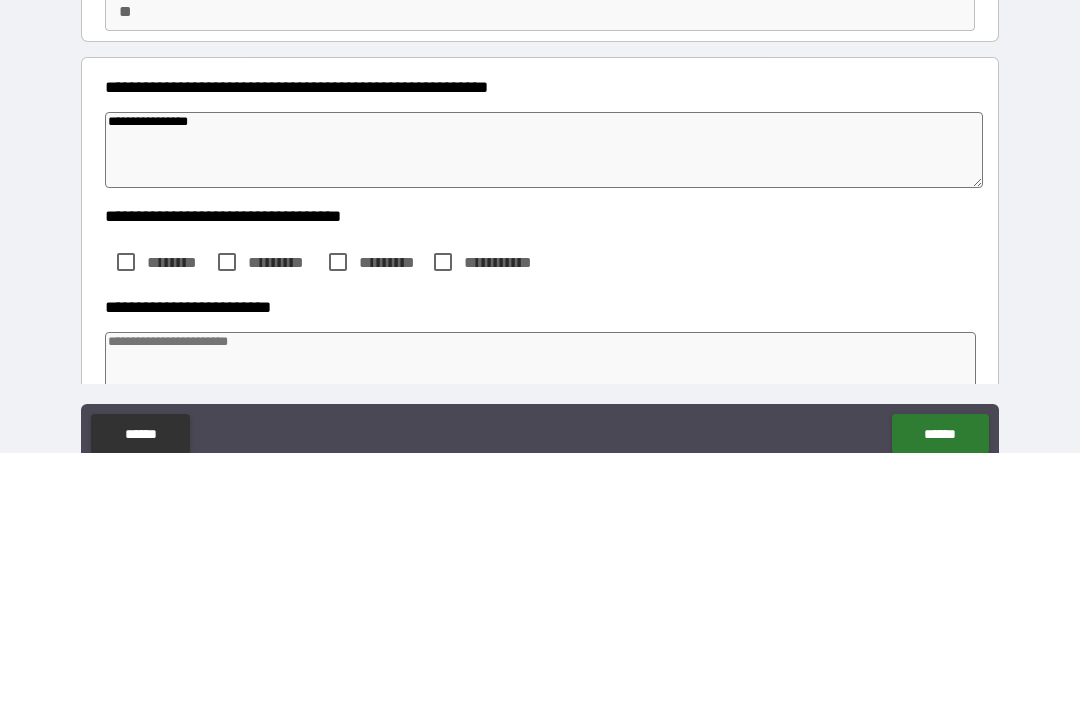 type on "*" 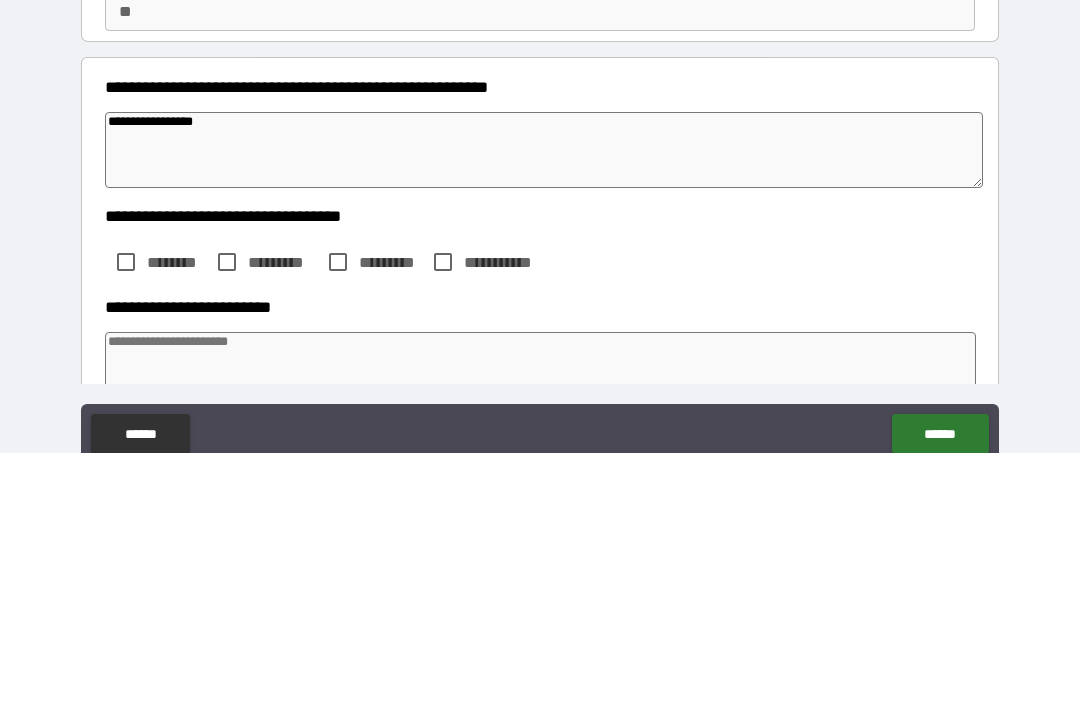 type on "*" 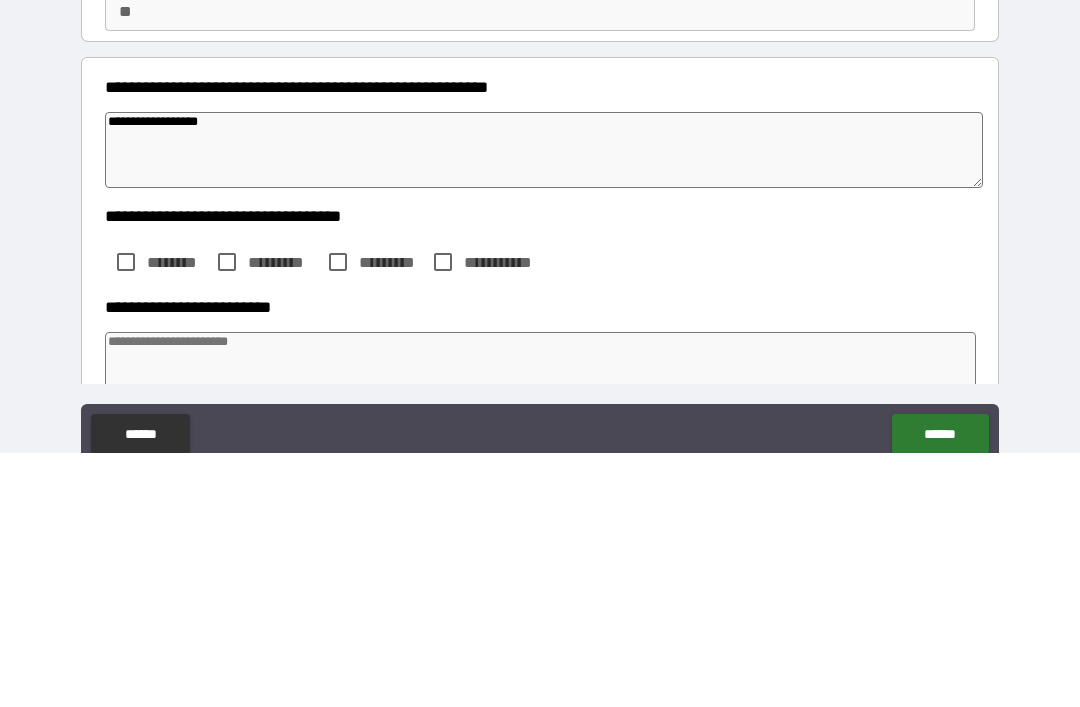 type on "*" 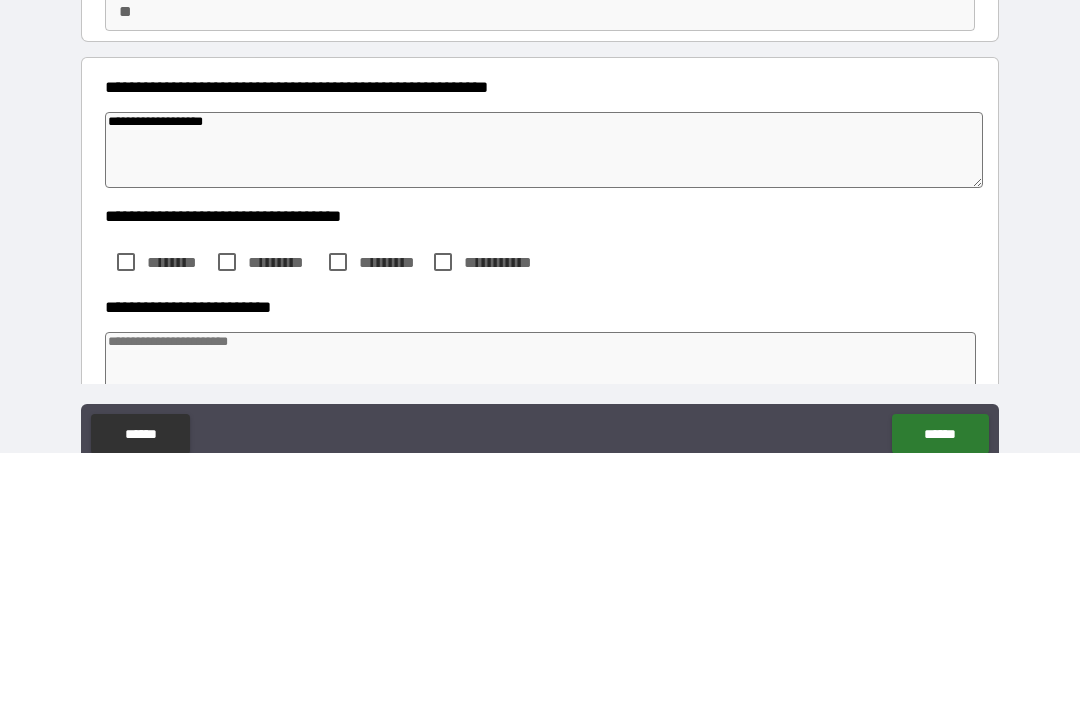 type on "*" 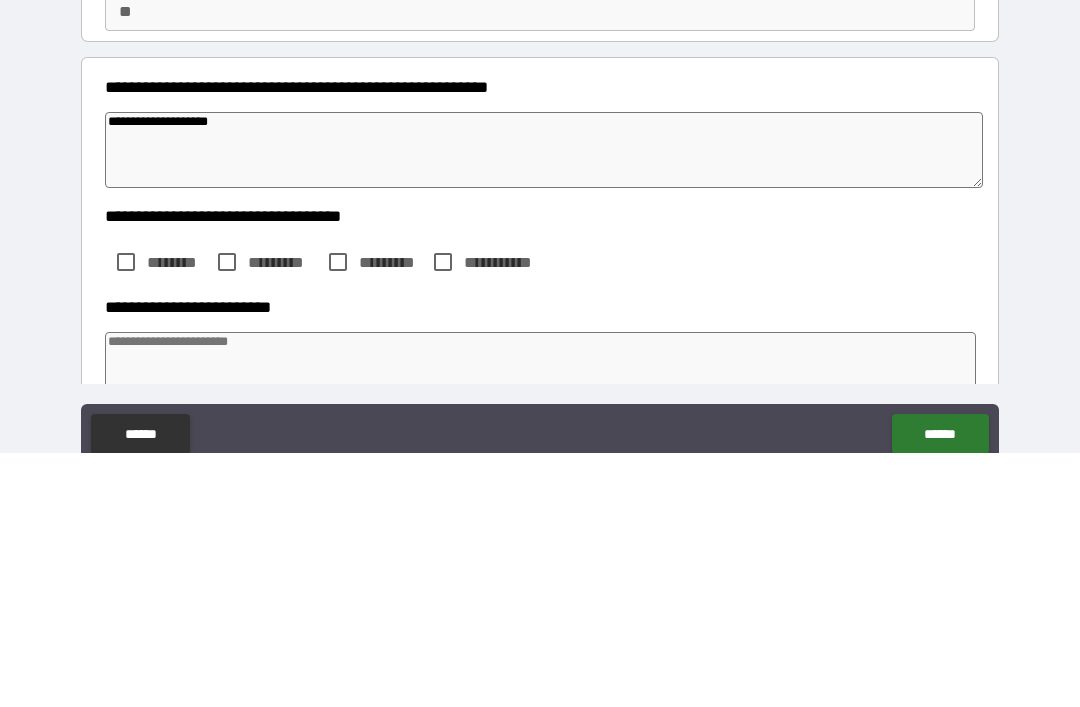 type on "**********" 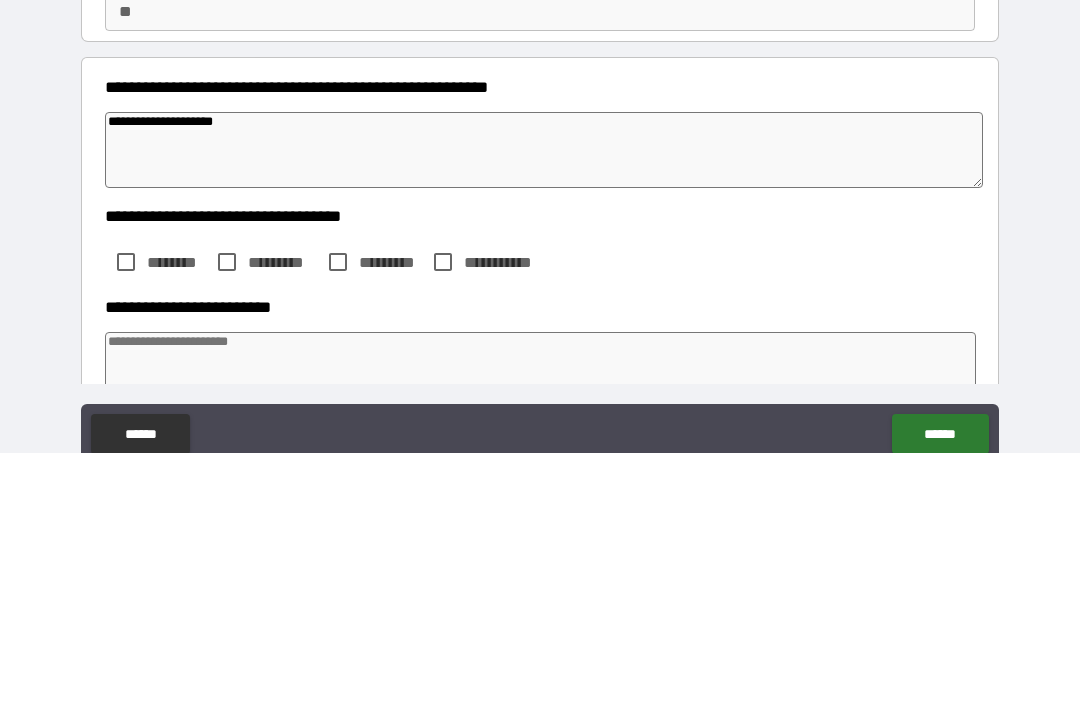 type on "*" 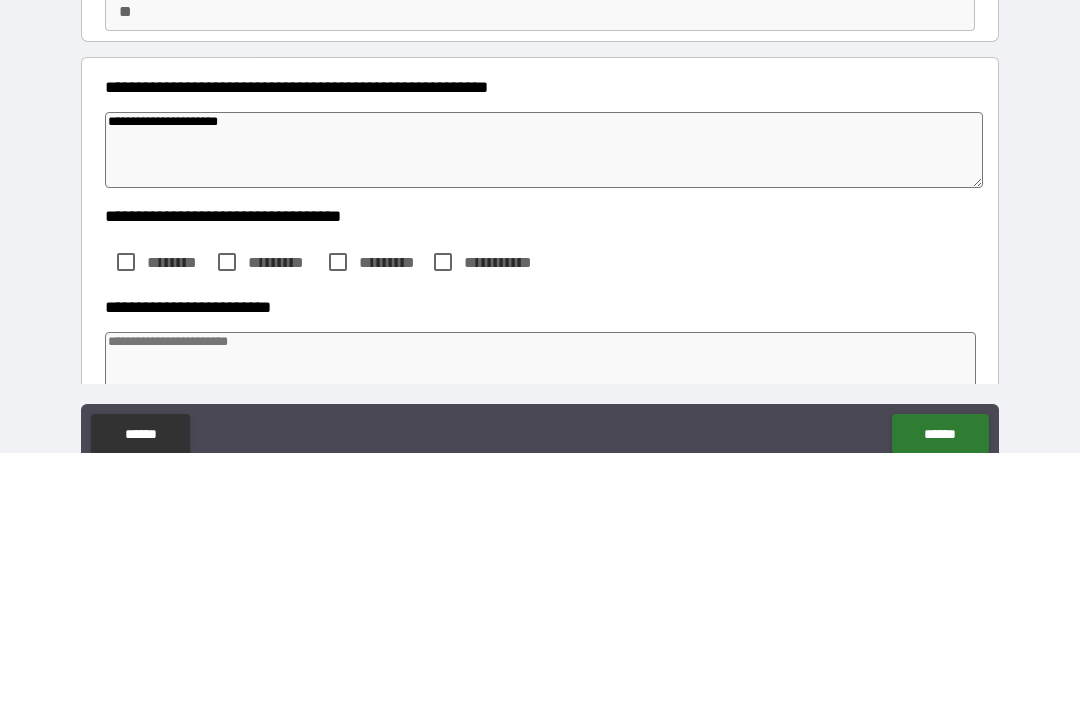type on "*" 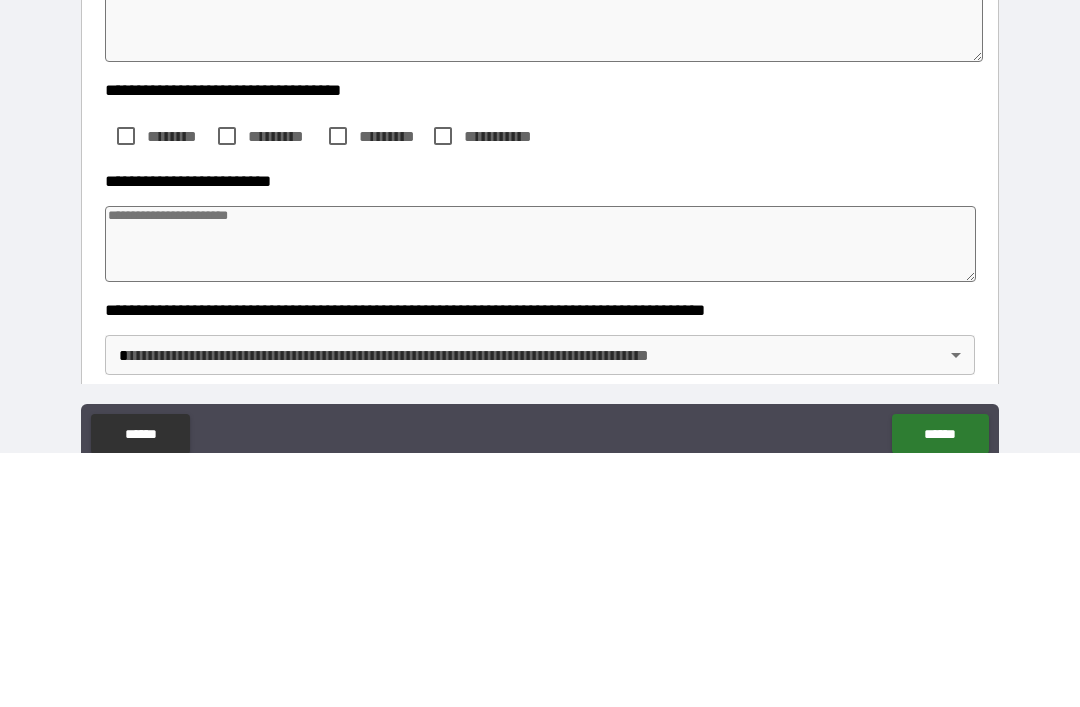 scroll, scrollTop: 128, scrollLeft: 0, axis: vertical 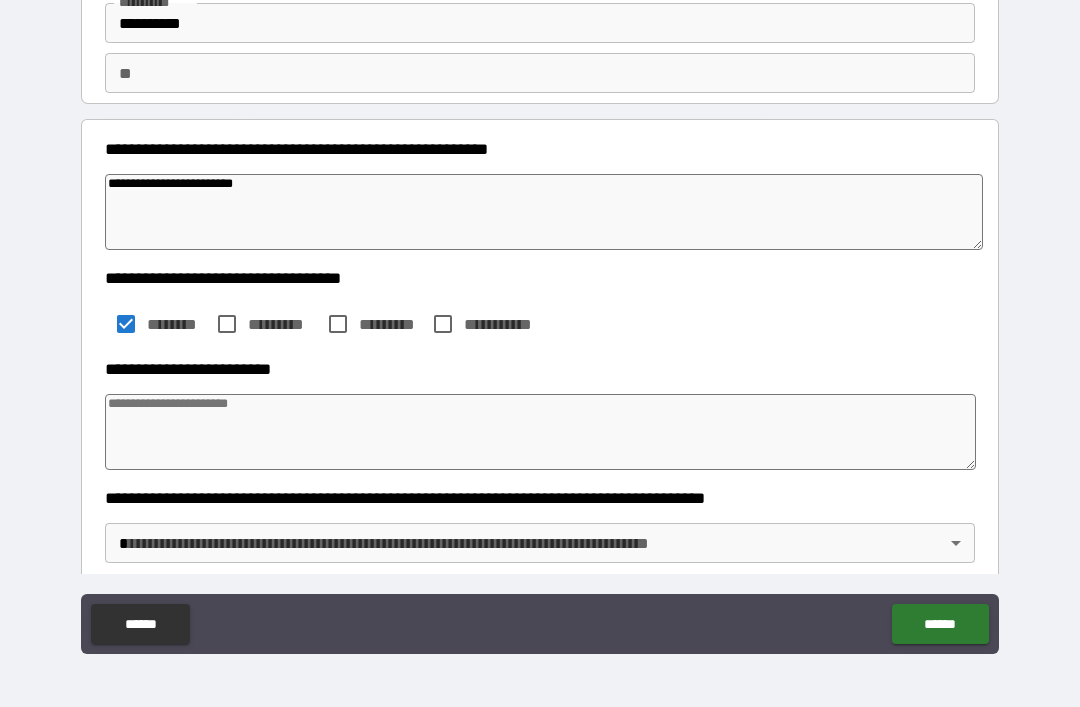 click at bounding box center [540, 432] 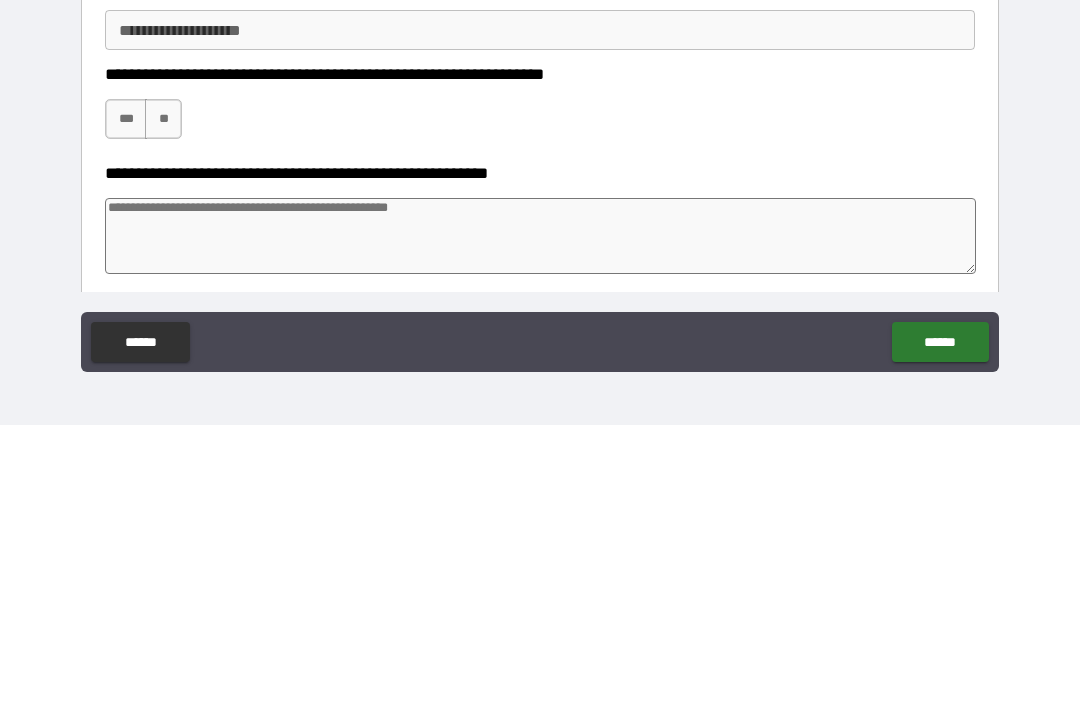 scroll, scrollTop: 441, scrollLeft: 0, axis: vertical 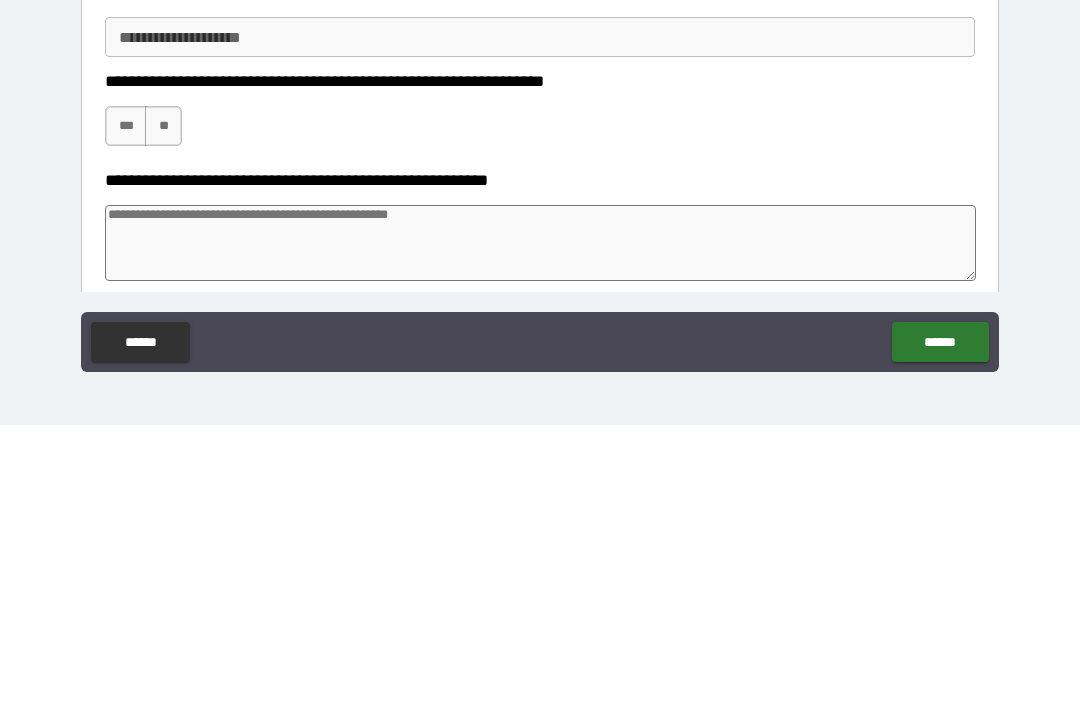 click on "**********" at bounding box center (540, 319) 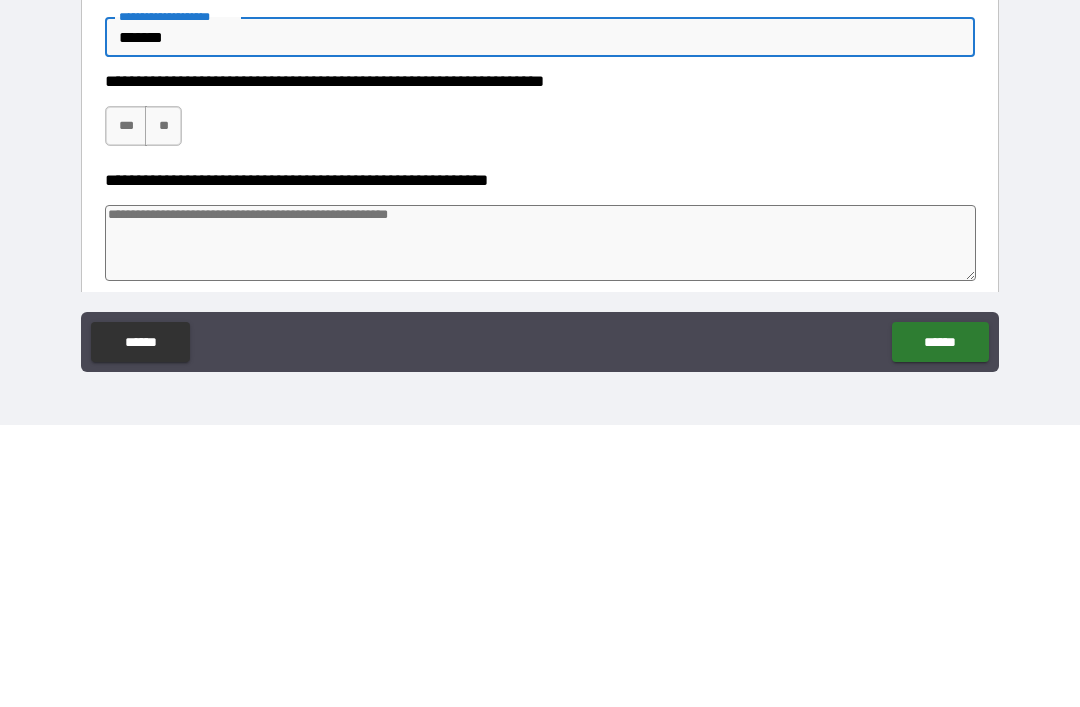 click on "***" at bounding box center (126, 408) 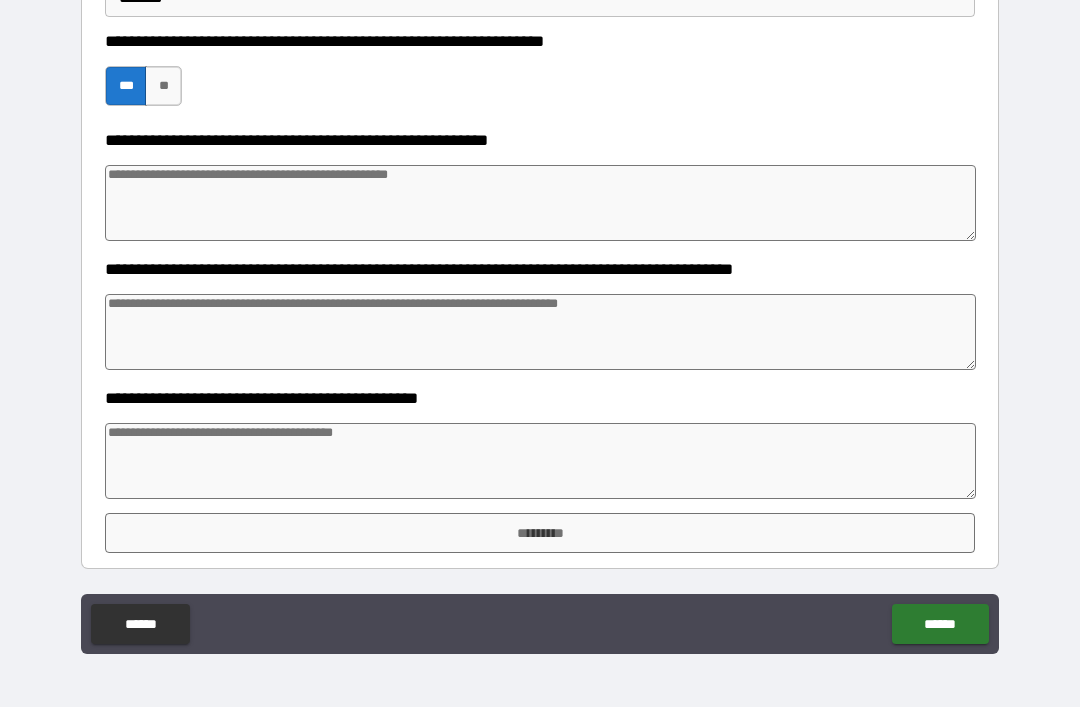 scroll, scrollTop: 763, scrollLeft: 0, axis: vertical 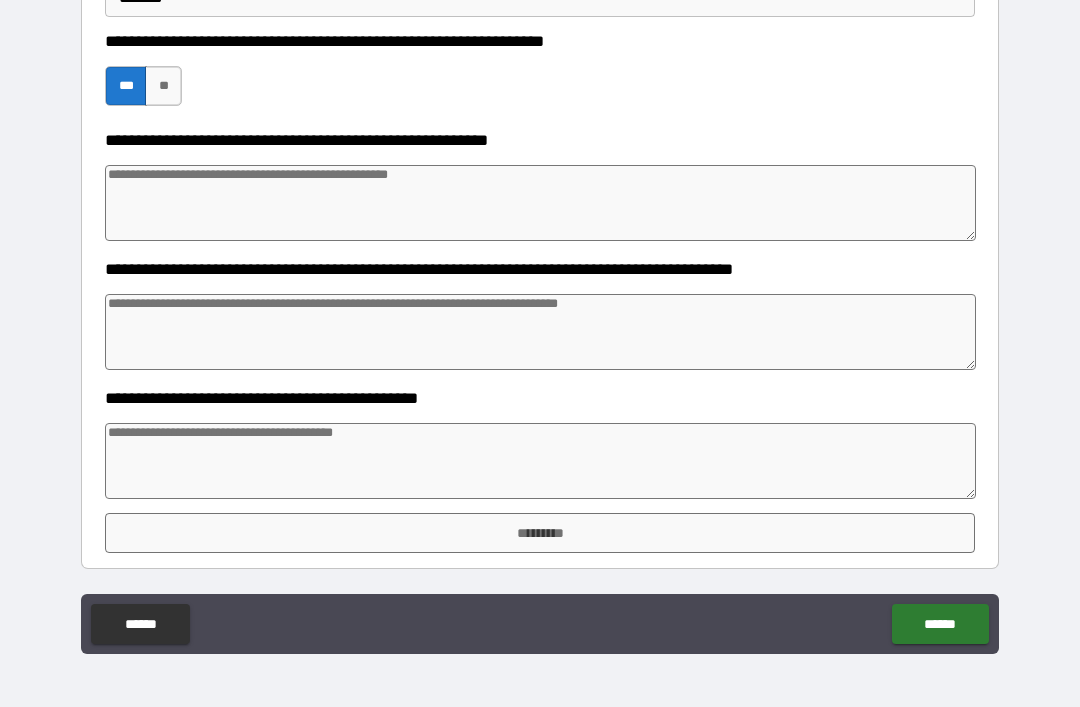 click at bounding box center (540, 461) 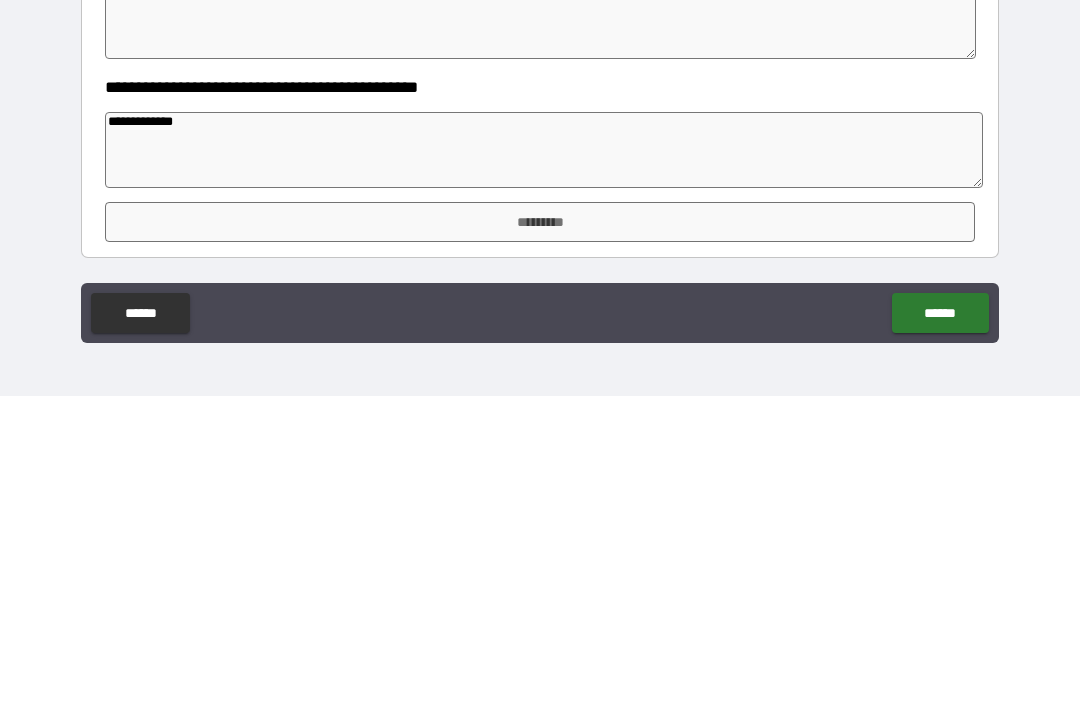 click on "**********" at bounding box center (540, 324) 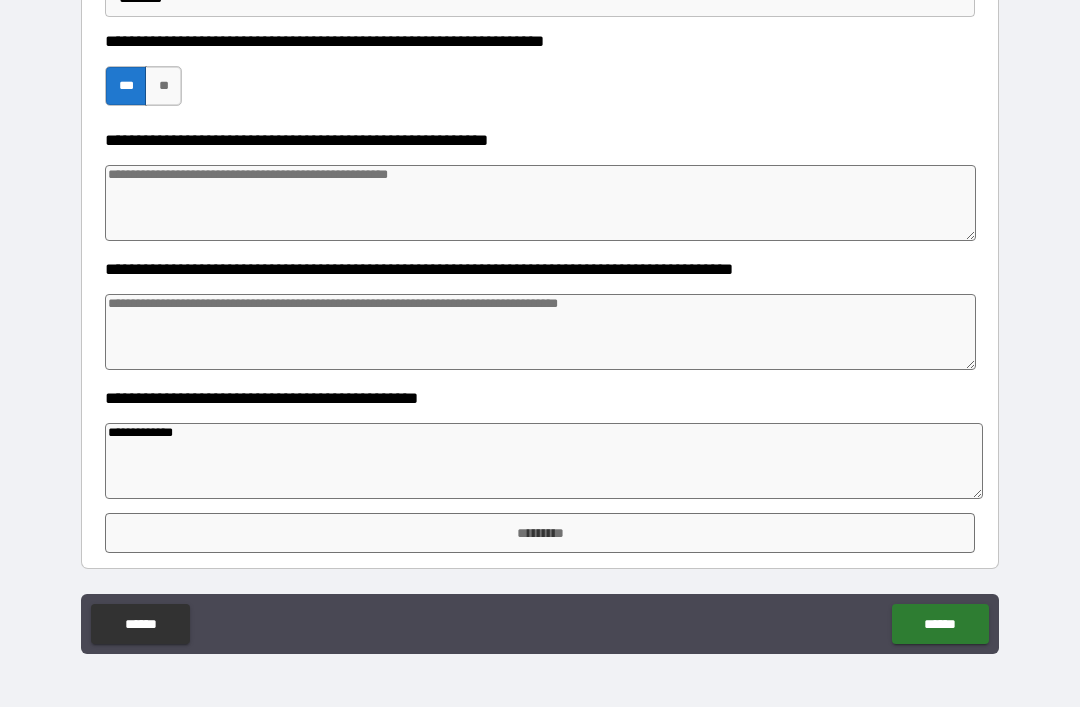 click on "******" at bounding box center (940, 624) 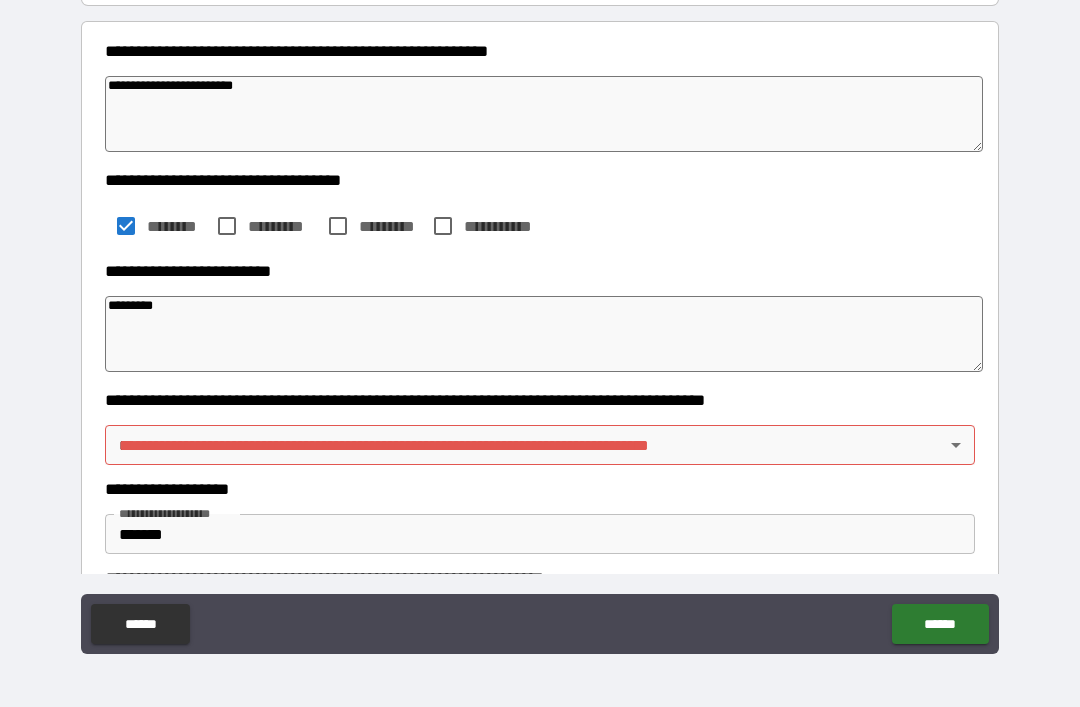 scroll, scrollTop: 317, scrollLeft: 0, axis: vertical 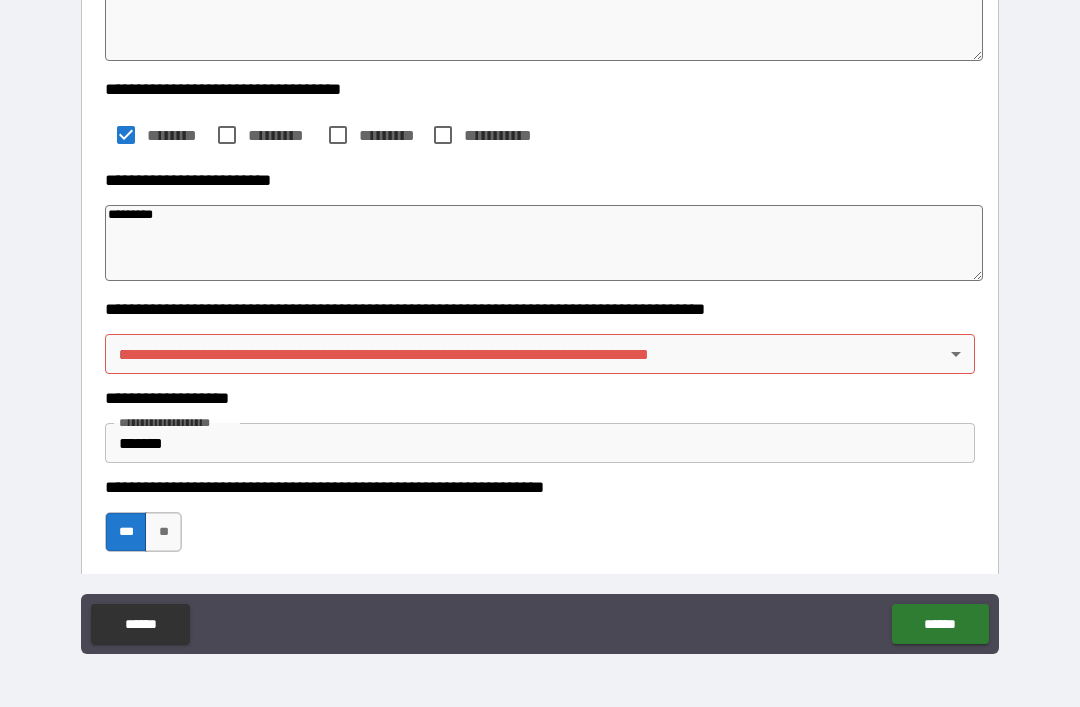 click on "**********" at bounding box center (540, 321) 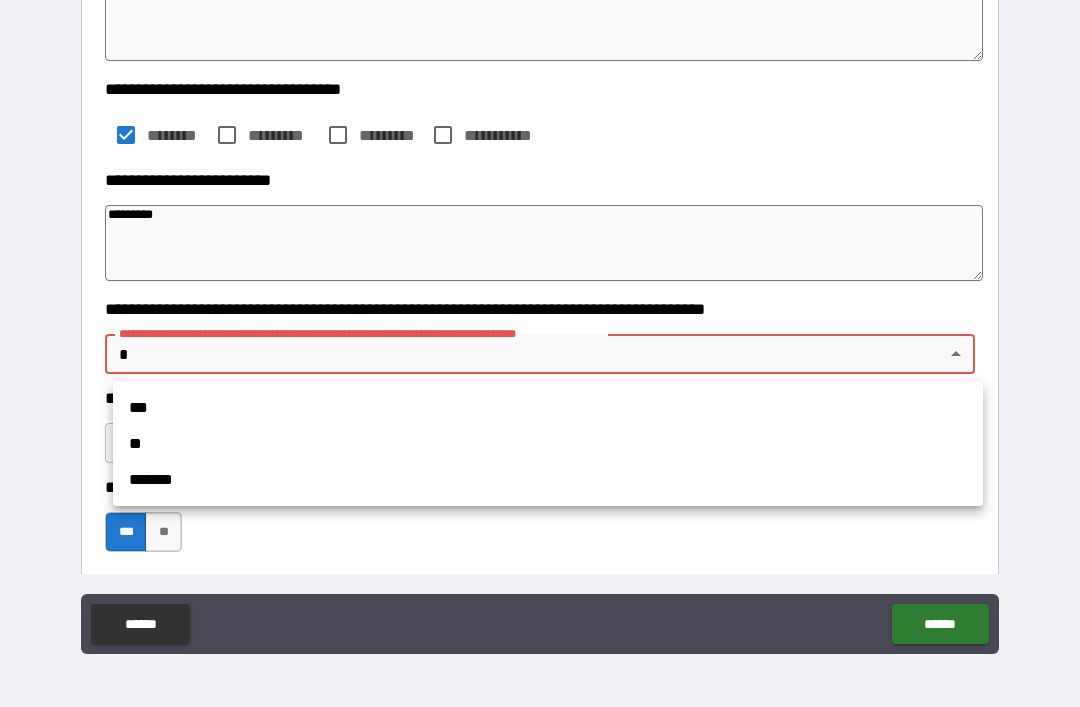 click on "**" at bounding box center [548, 444] 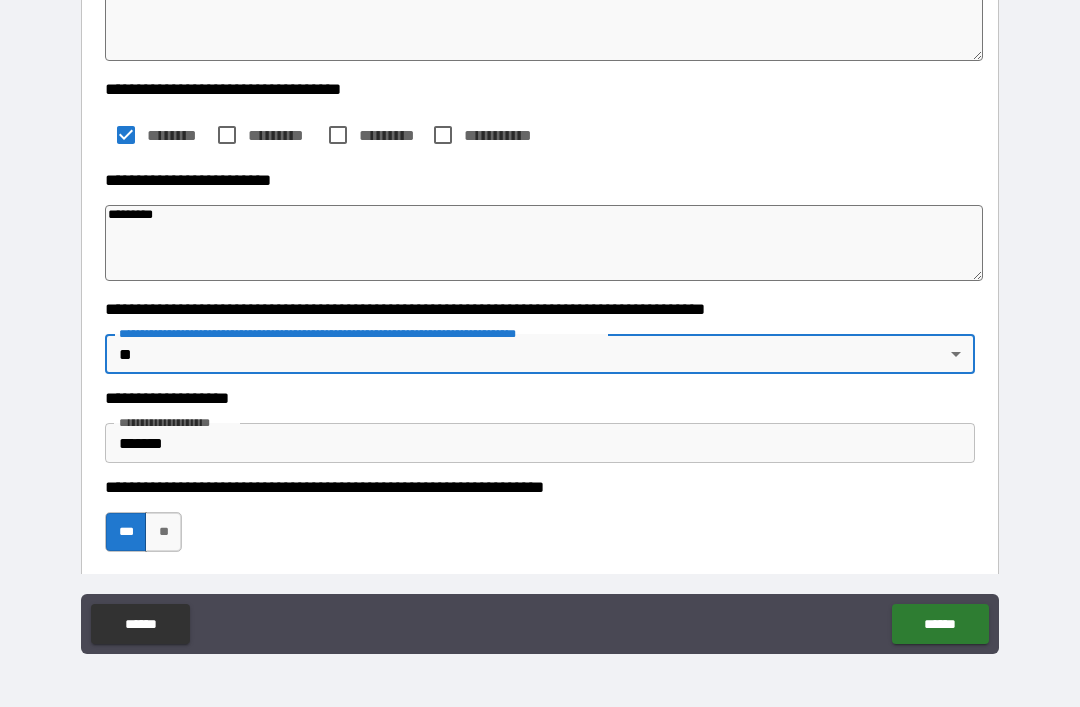 click on "******" at bounding box center (940, 624) 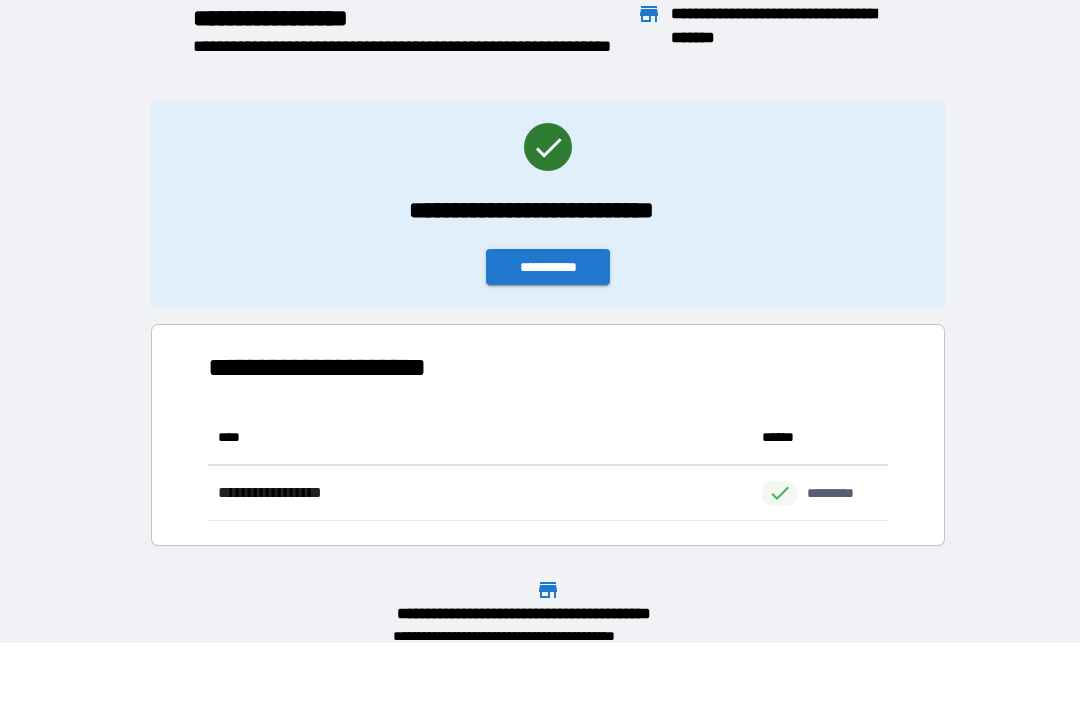 scroll, scrollTop: 1, scrollLeft: 1, axis: both 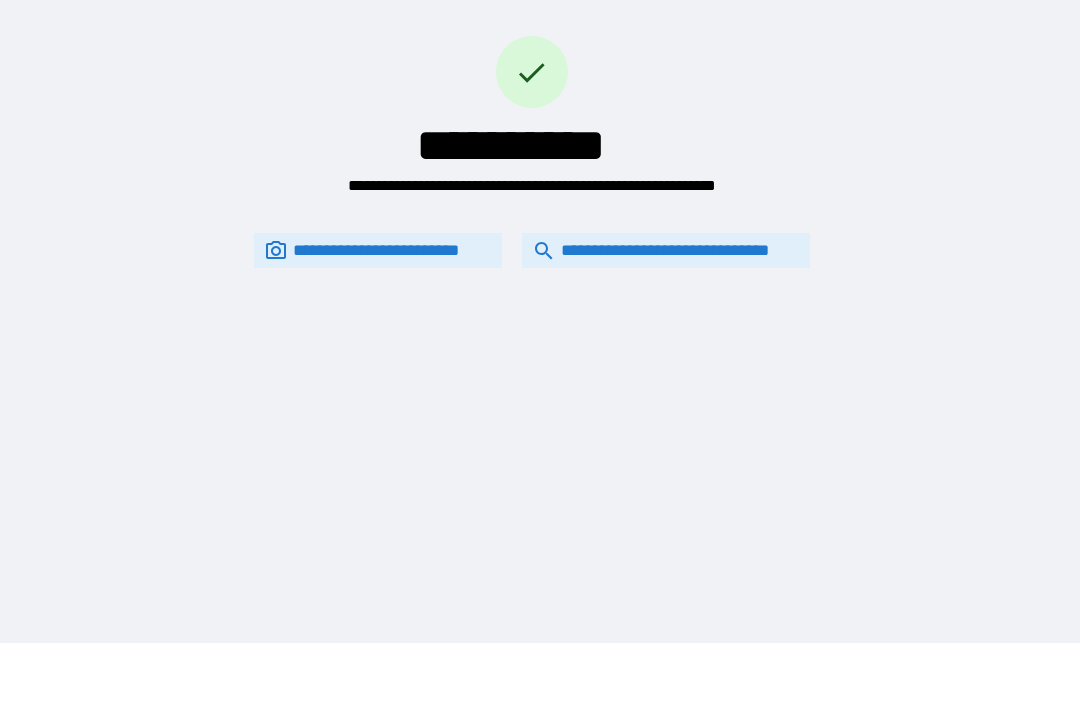 click on "**********" at bounding box center (666, 250) 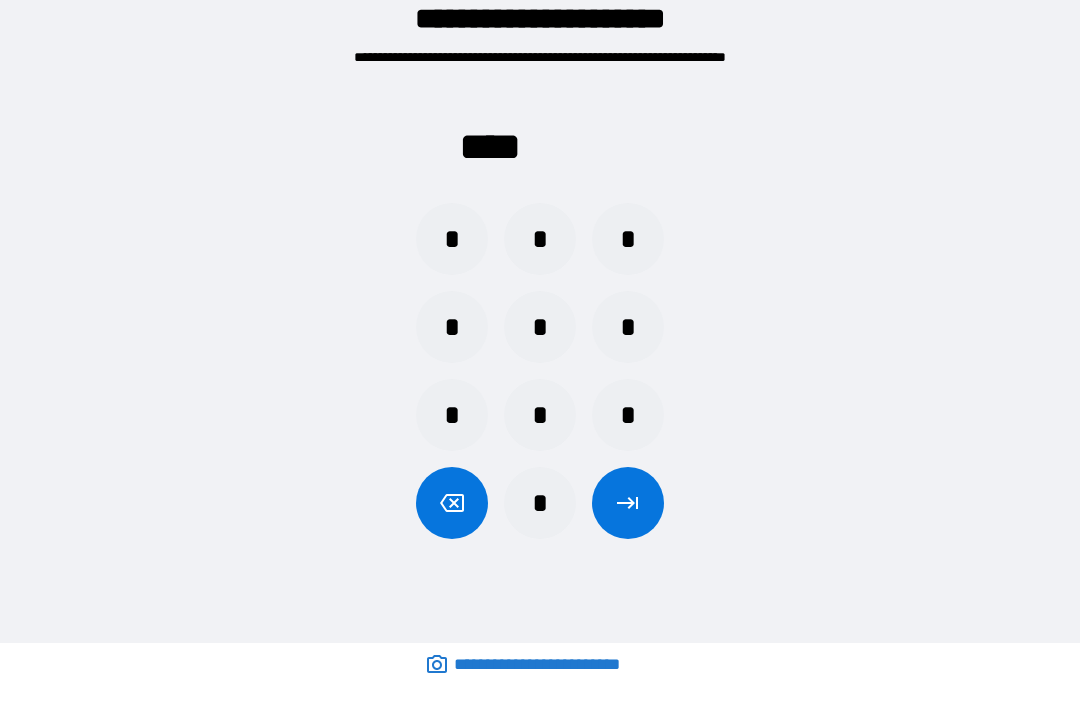 click at bounding box center (452, 503) 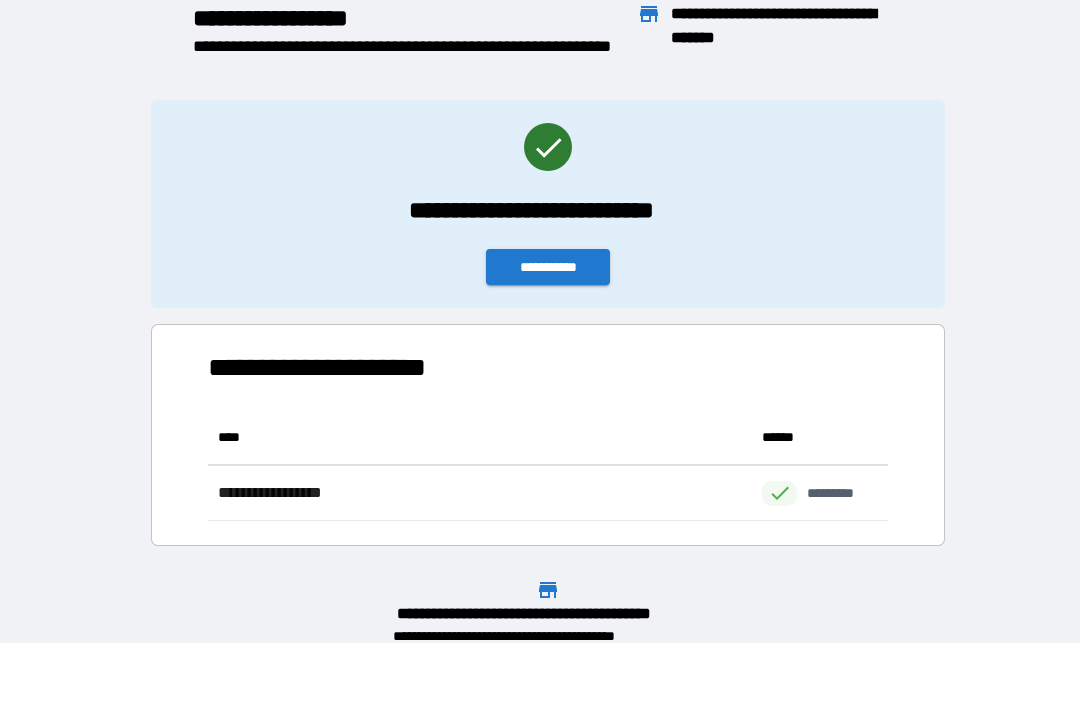 scroll, scrollTop: 1, scrollLeft: 1, axis: both 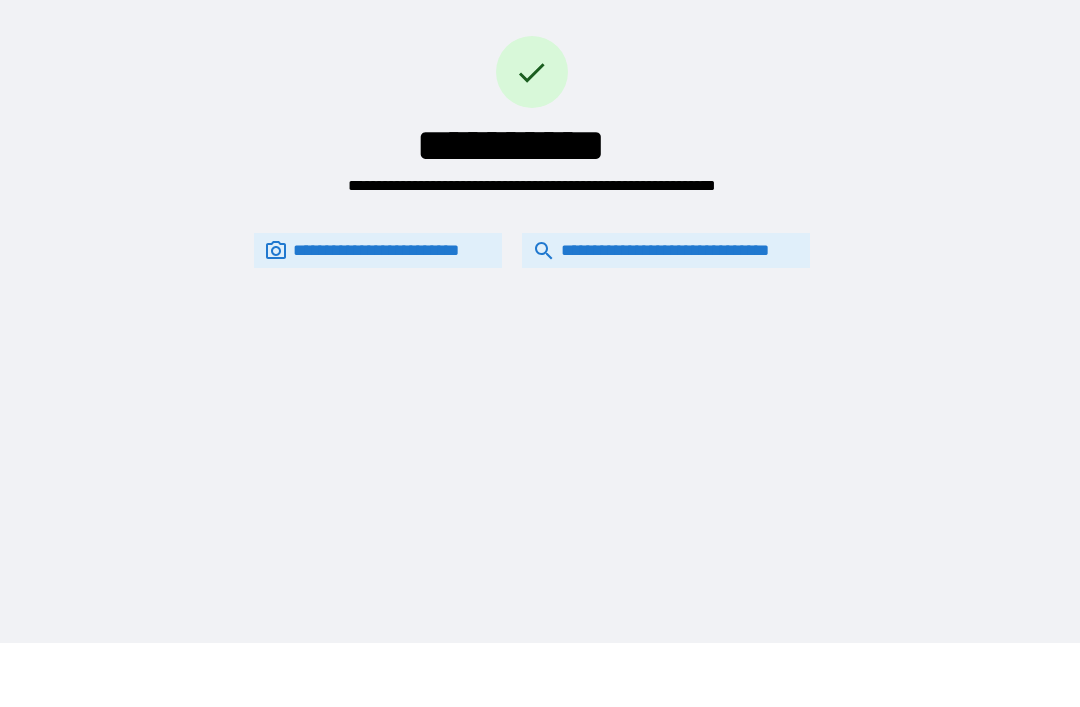 click on "**********" at bounding box center [666, 250] 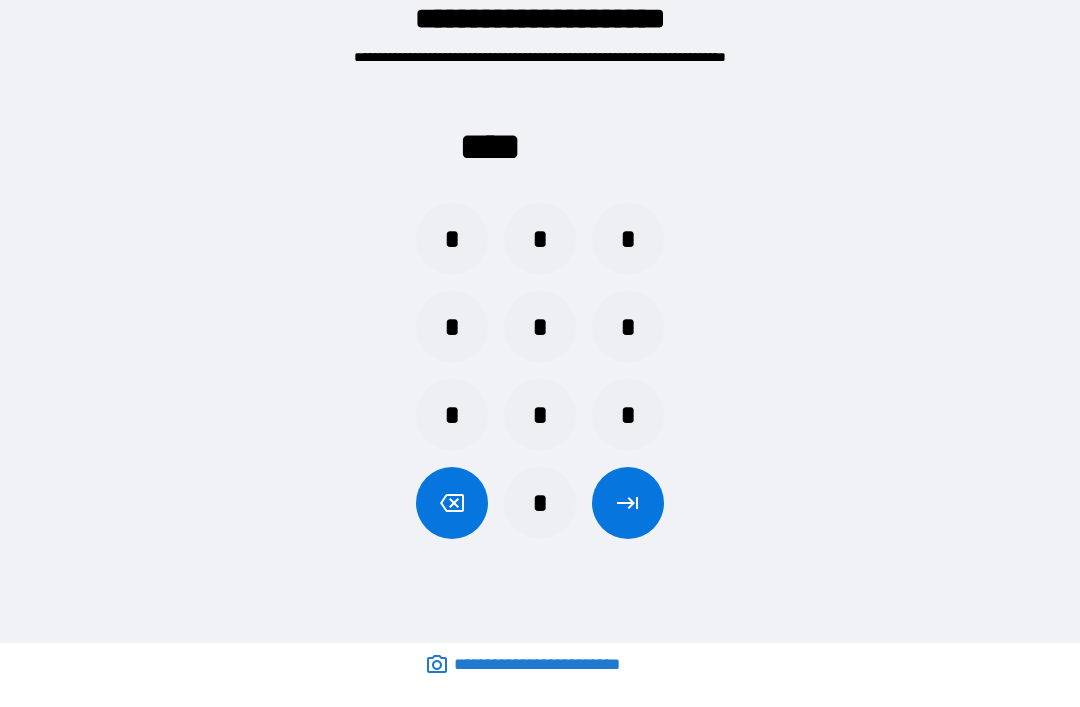 click on "*" at bounding box center (540, 239) 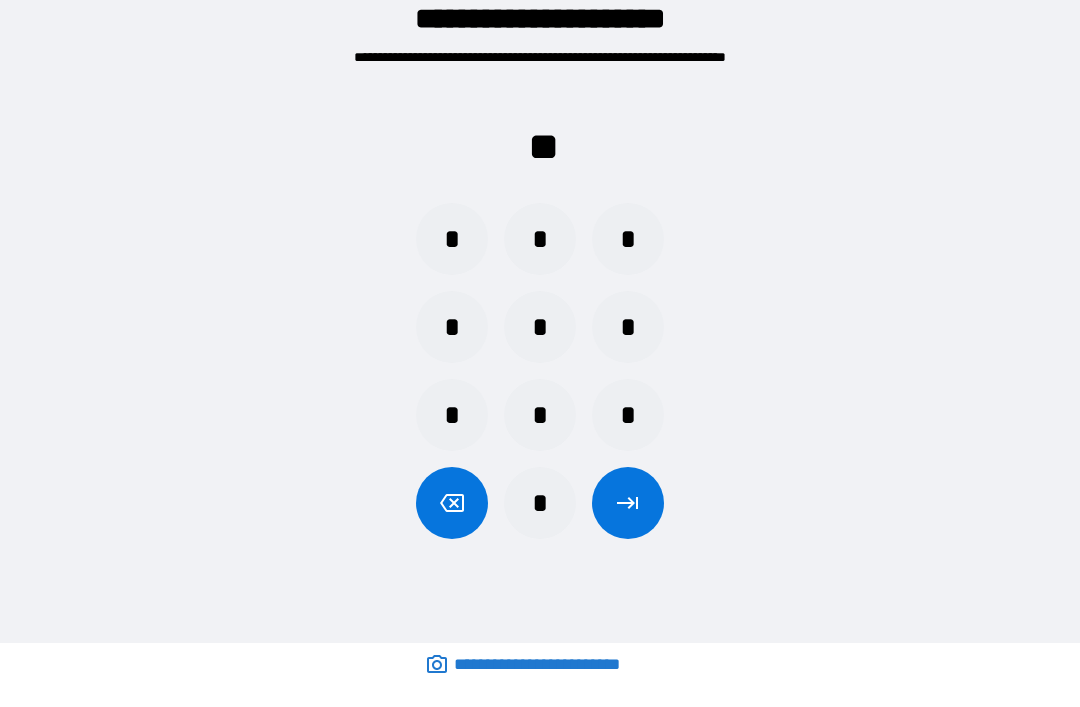 click on "*" at bounding box center (628, 327) 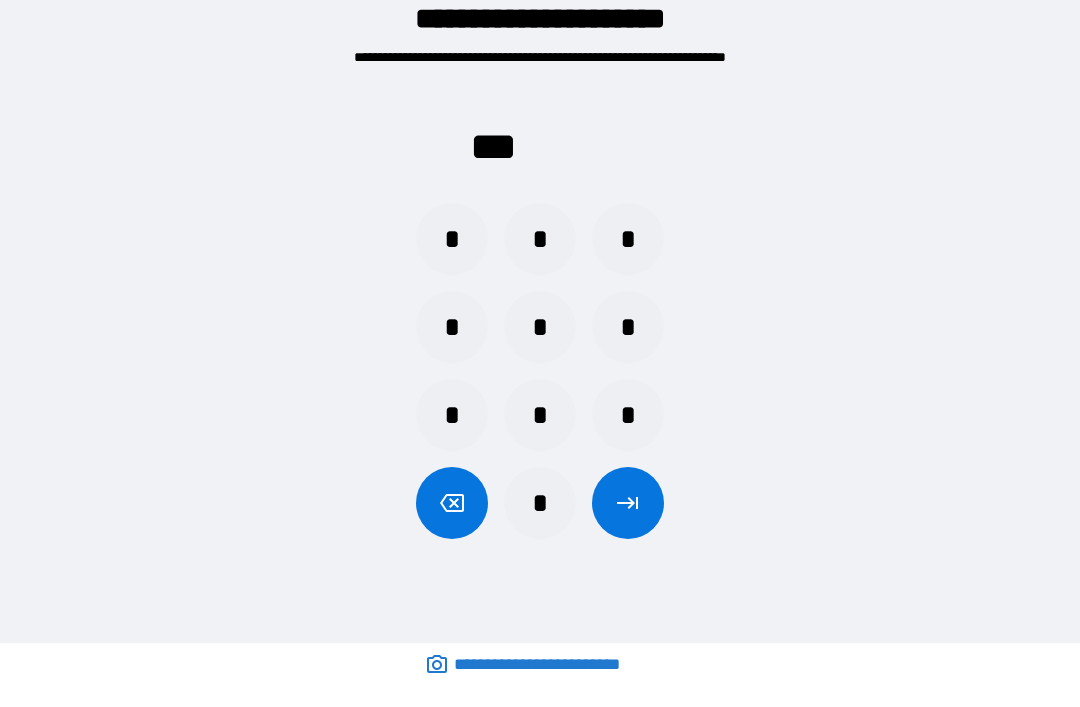 click on "*" at bounding box center [452, 239] 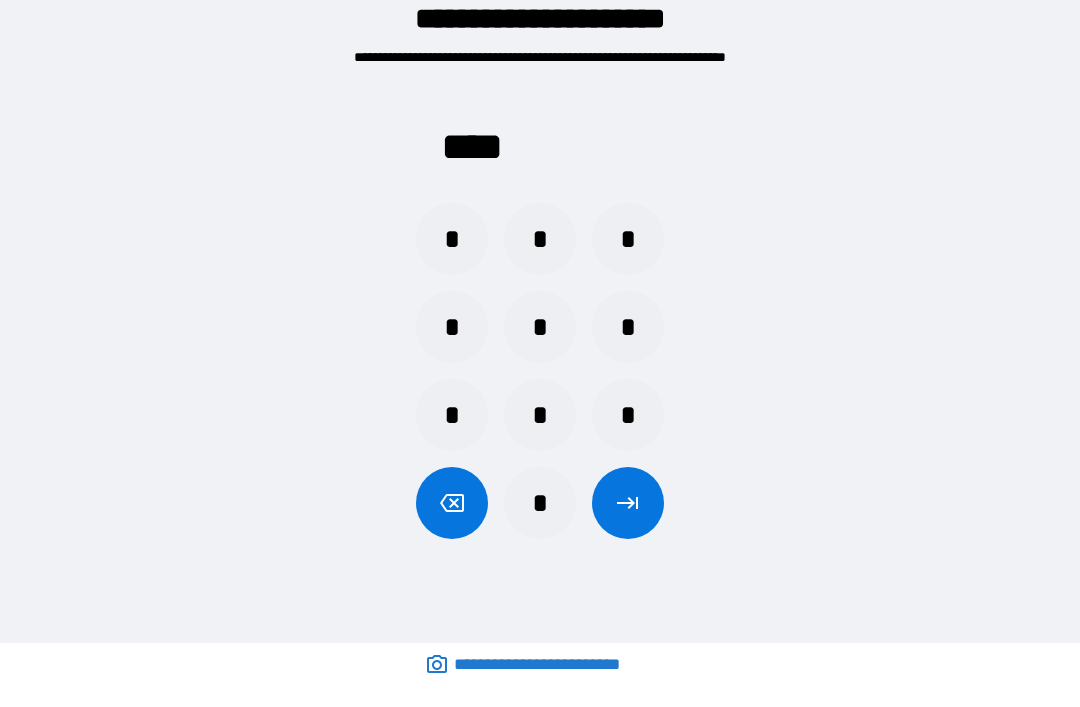 click at bounding box center (628, 503) 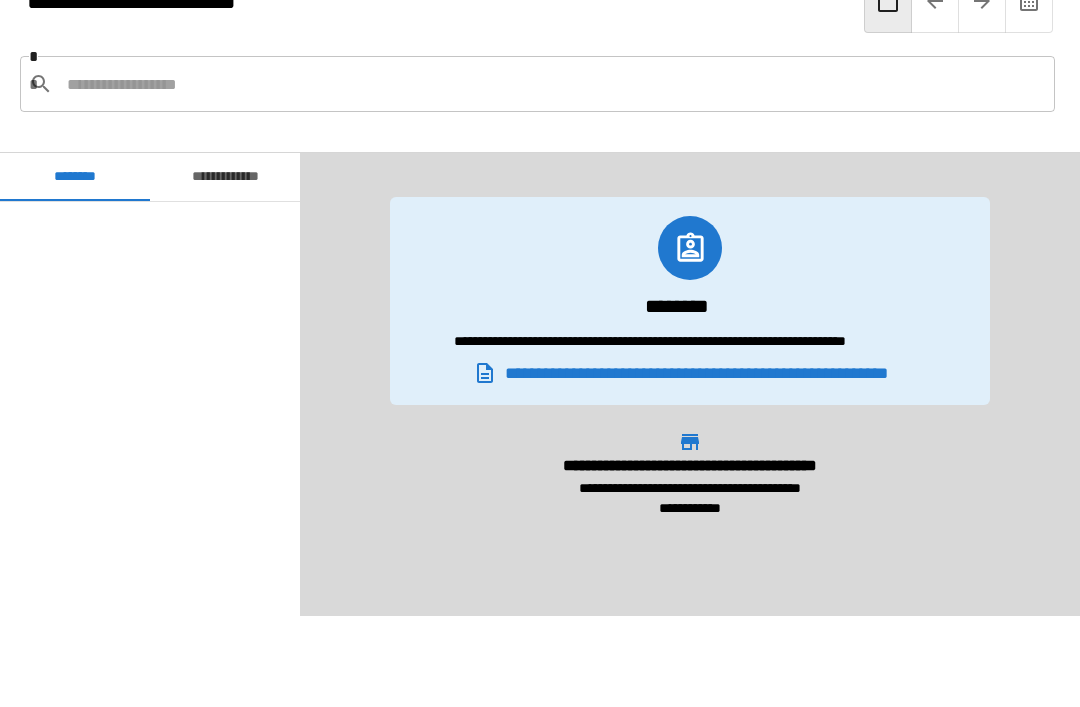 scroll, scrollTop: 1140, scrollLeft: 0, axis: vertical 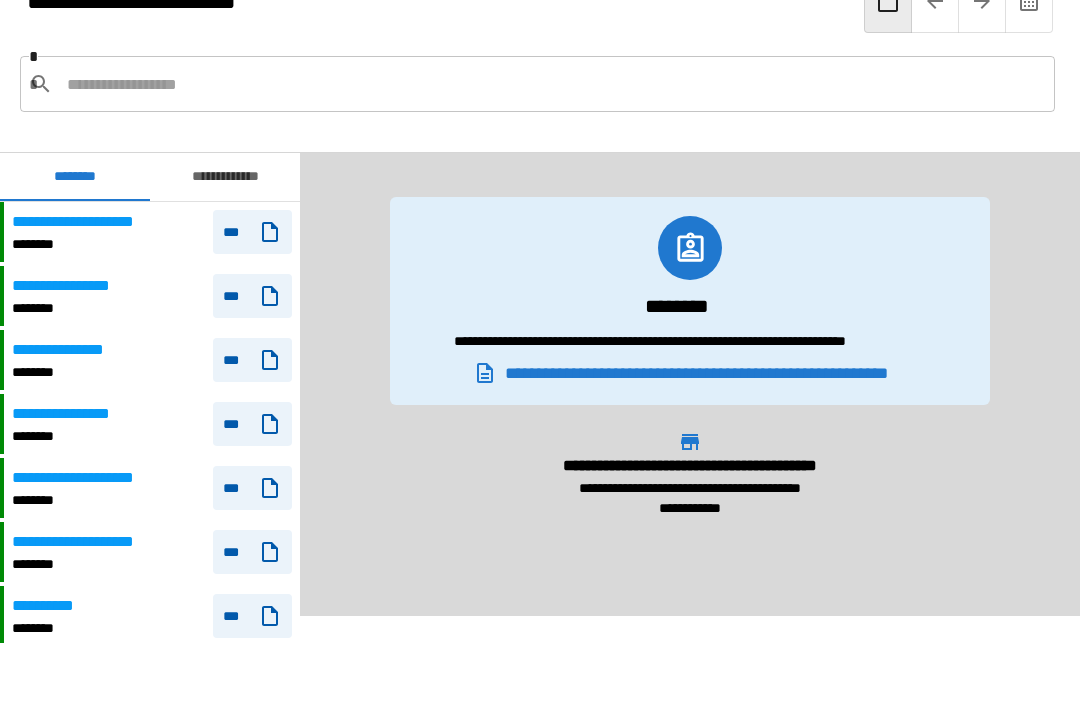 click on "**********" at bounding box center (97, 542) 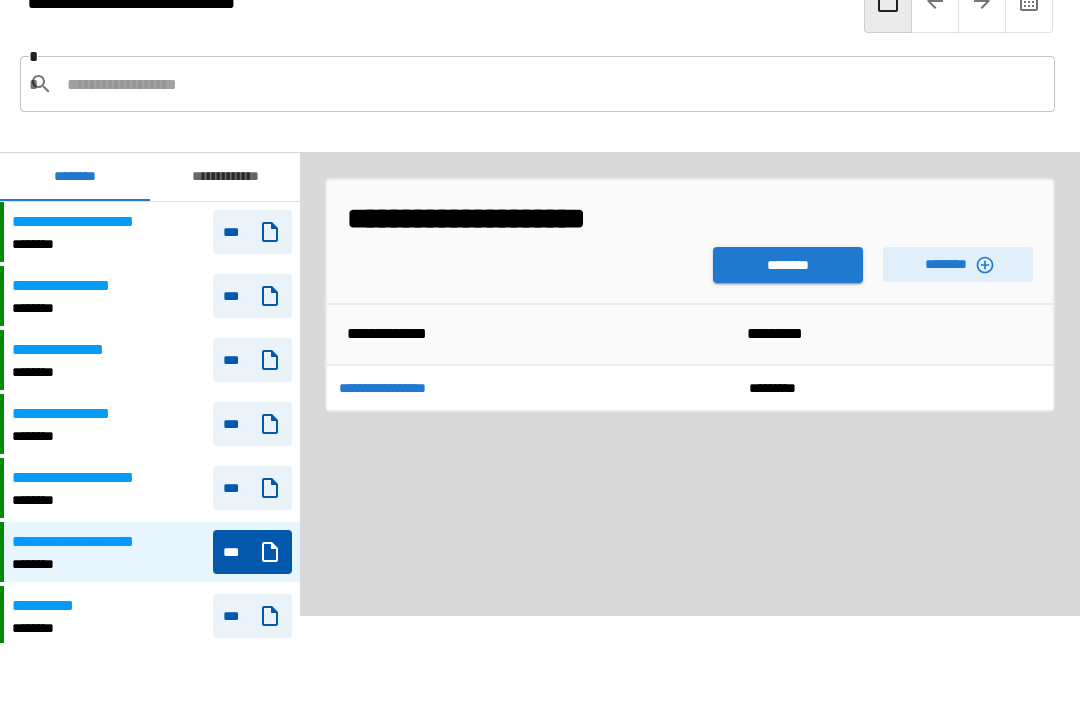 click on "********" at bounding box center [958, 264] 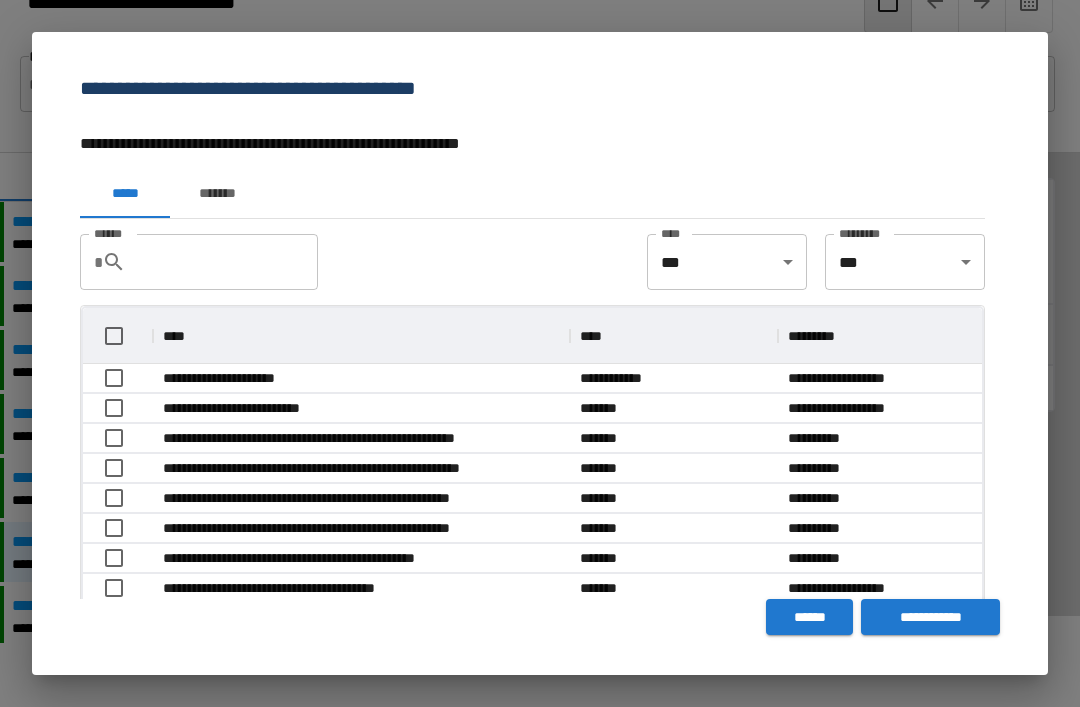 scroll, scrollTop: 1, scrollLeft: 1, axis: both 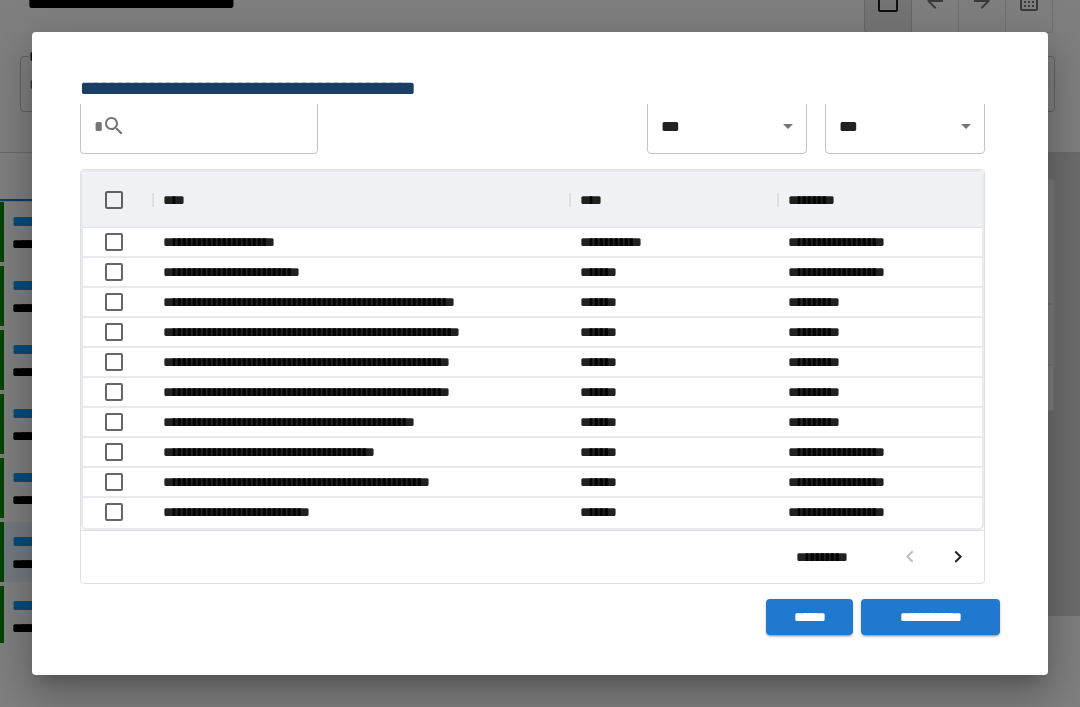 click 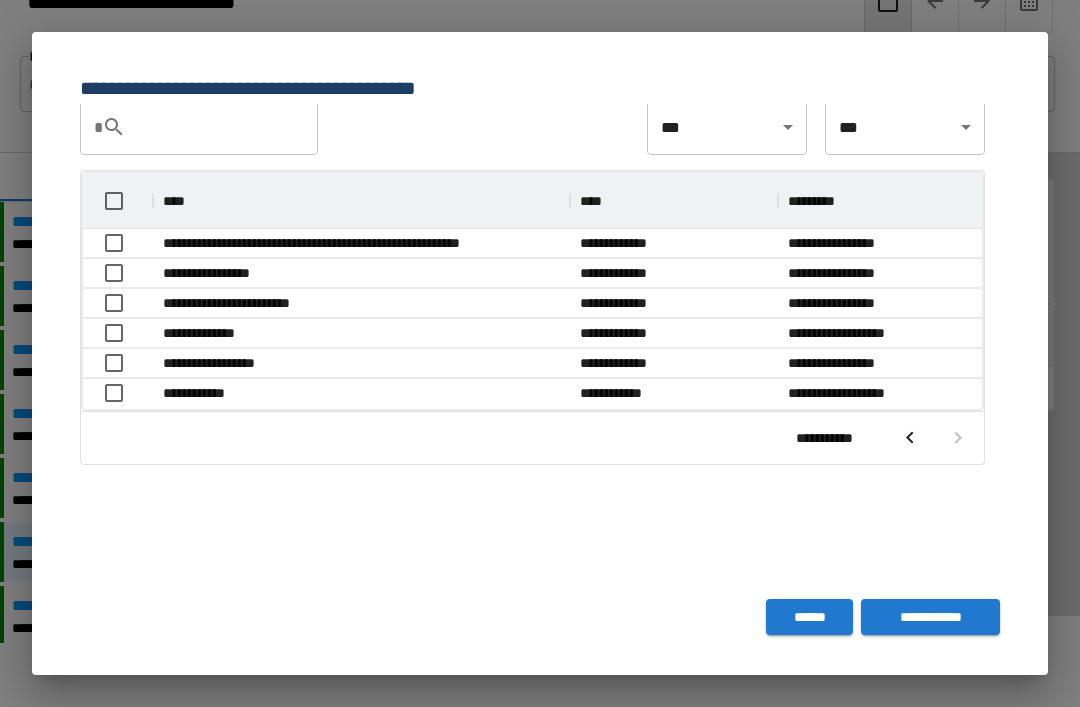 scroll, scrollTop: 116, scrollLeft: 899, axis: both 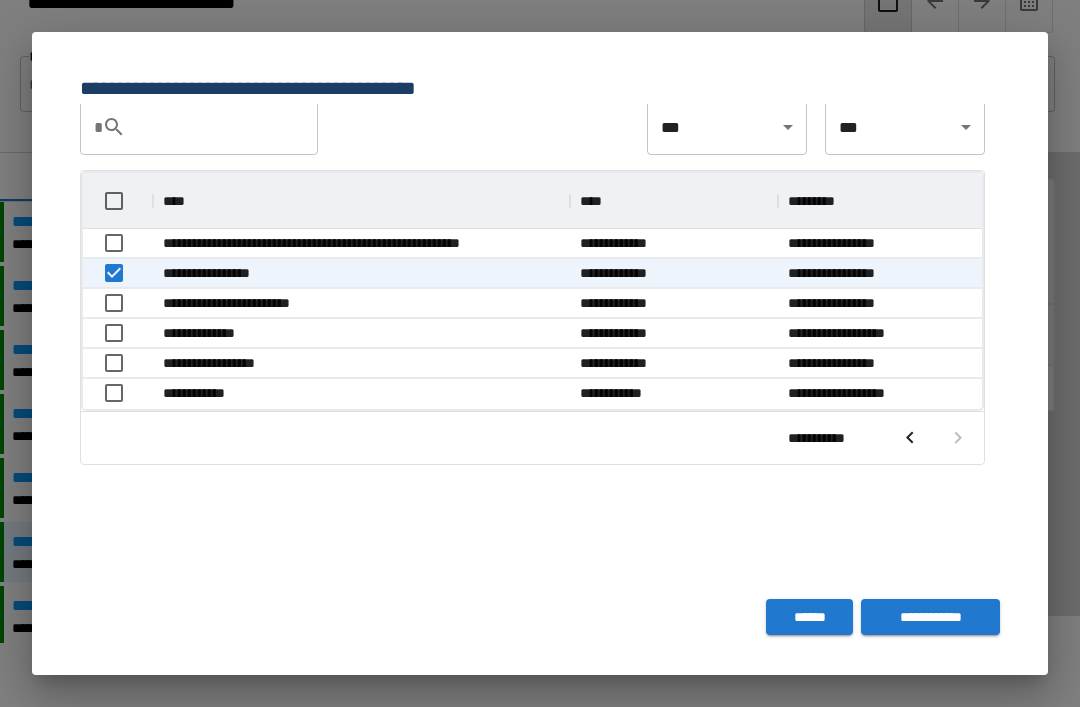 click on "**********" at bounding box center [930, 617] 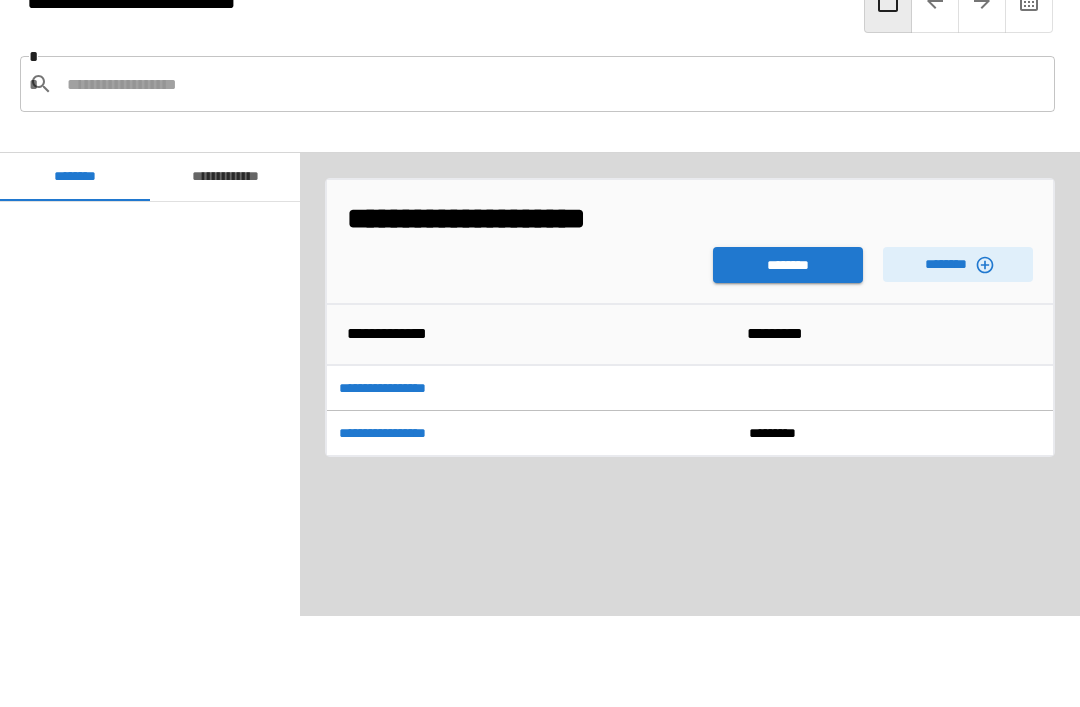 scroll, scrollTop: 1140, scrollLeft: 0, axis: vertical 